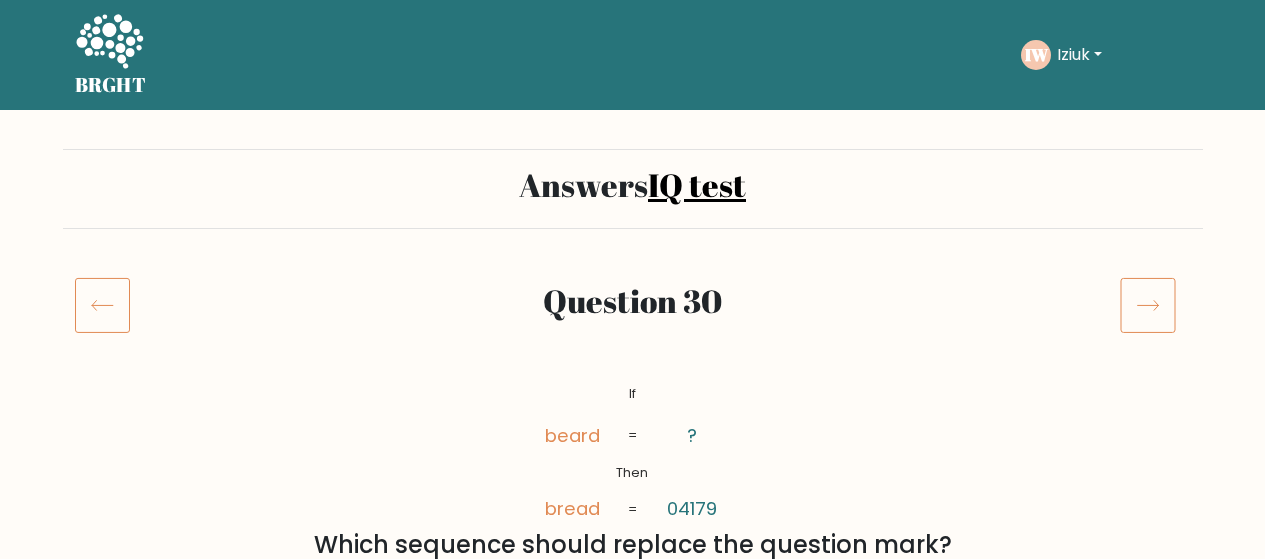 scroll, scrollTop: 0, scrollLeft: 0, axis: both 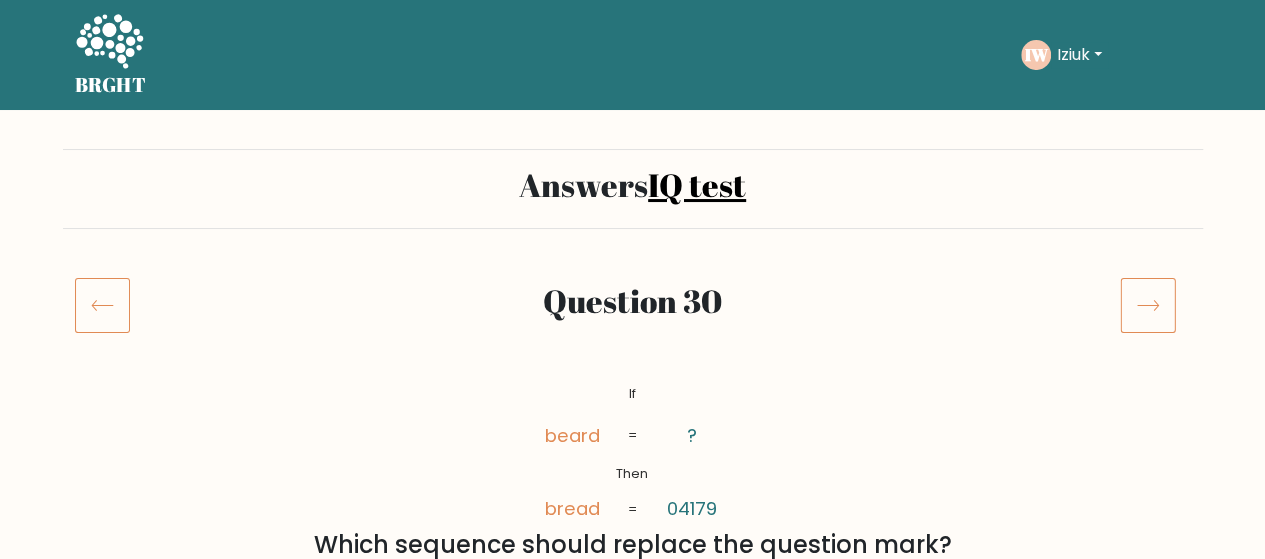 click 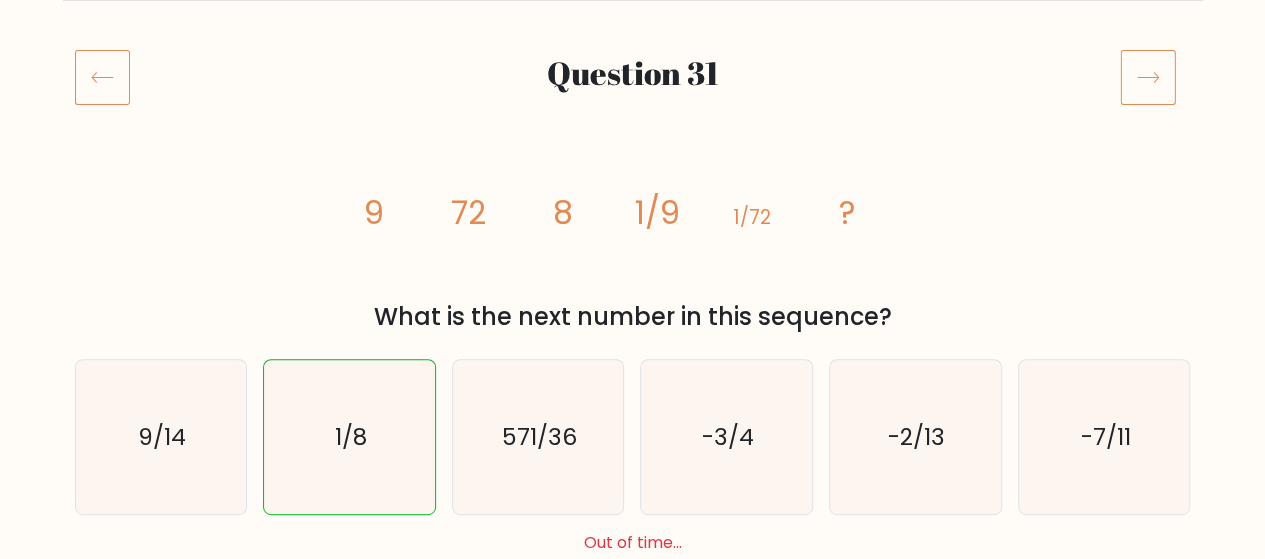 scroll, scrollTop: 200, scrollLeft: 0, axis: vertical 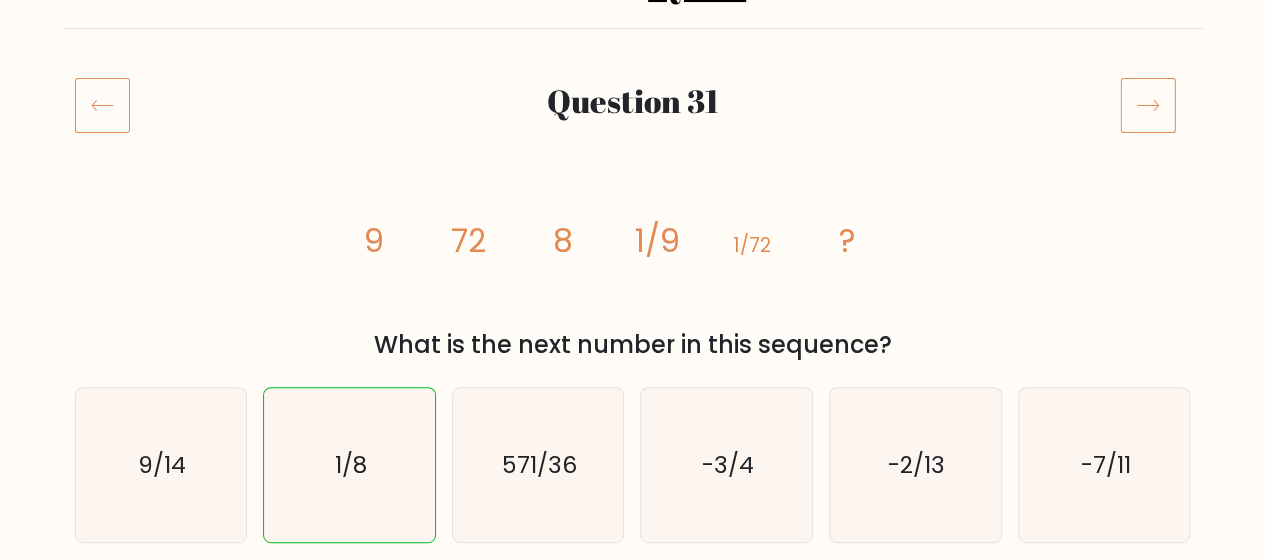 click 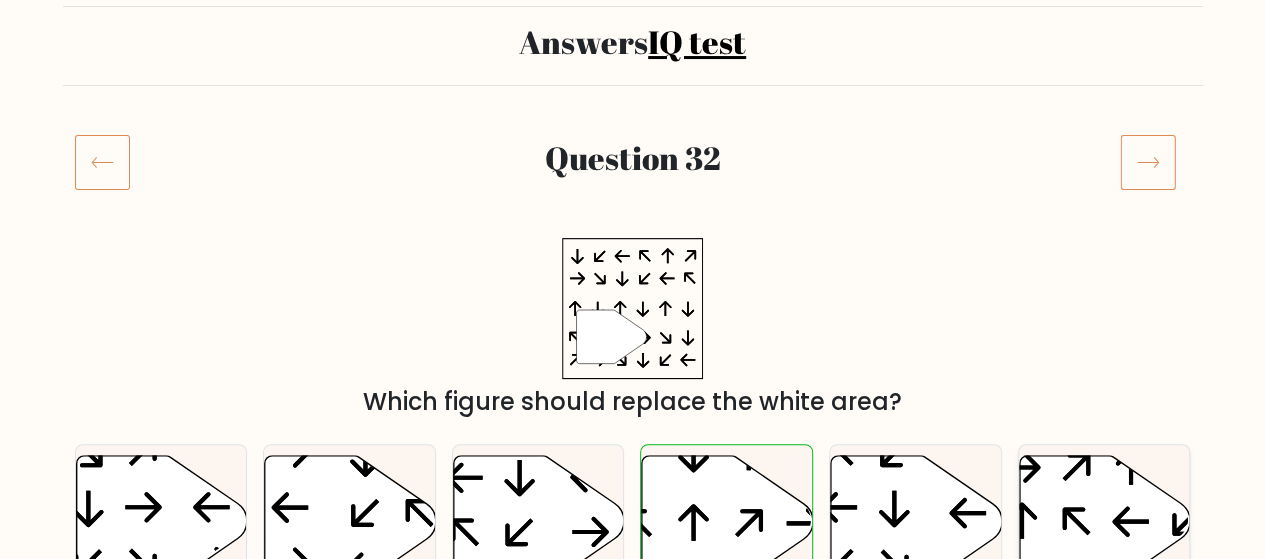 scroll, scrollTop: 100, scrollLeft: 0, axis: vertical 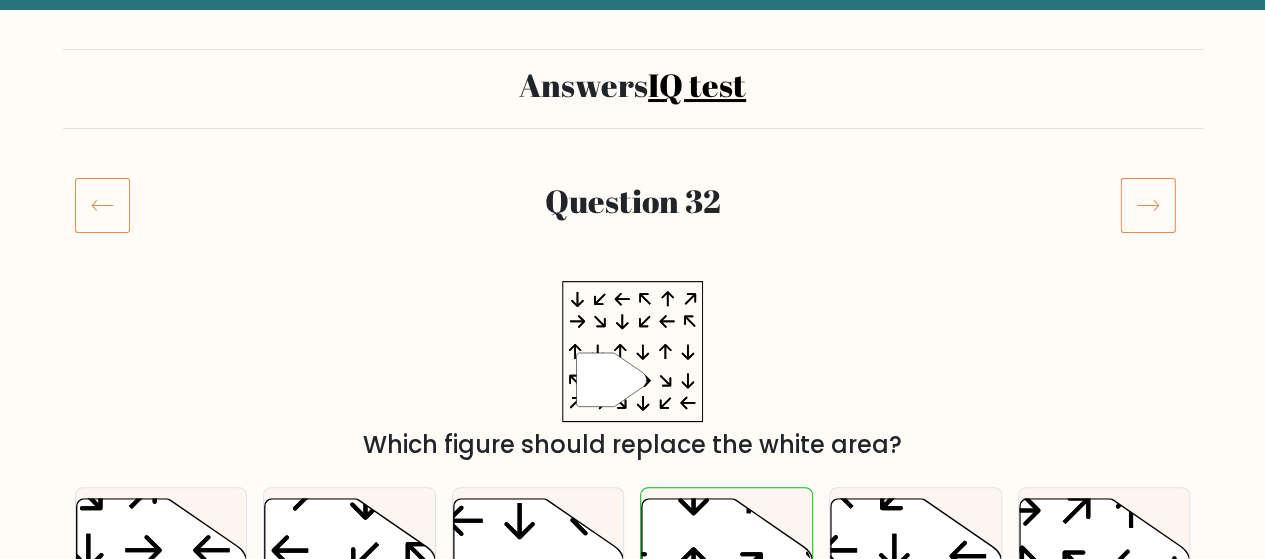 click 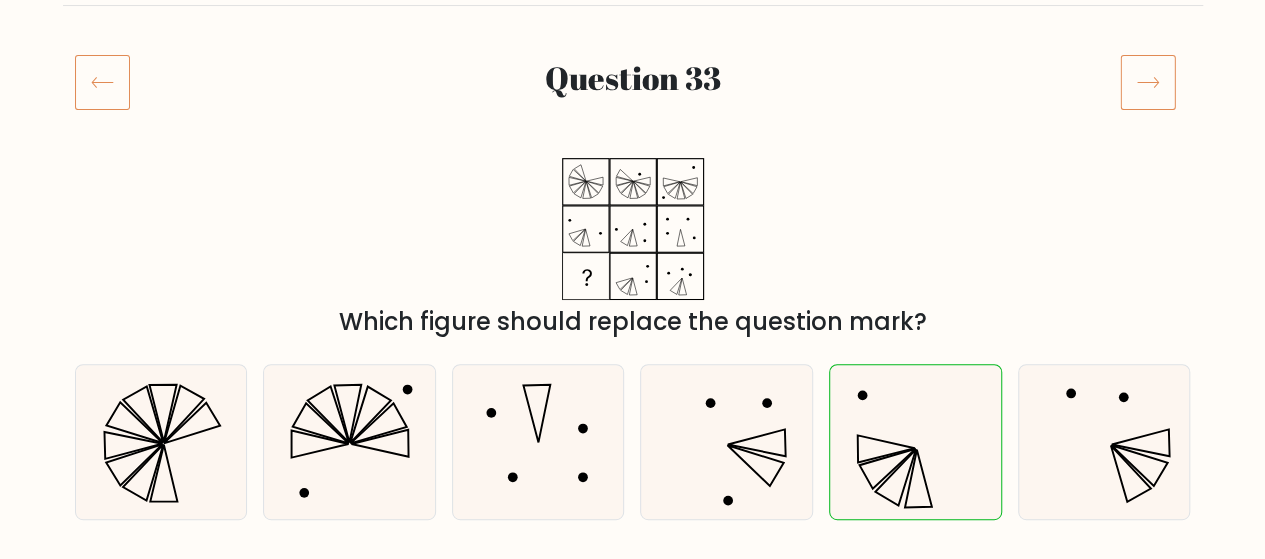 scroll, scrollTop: 200, scrollLeft: 0, axis: vertical 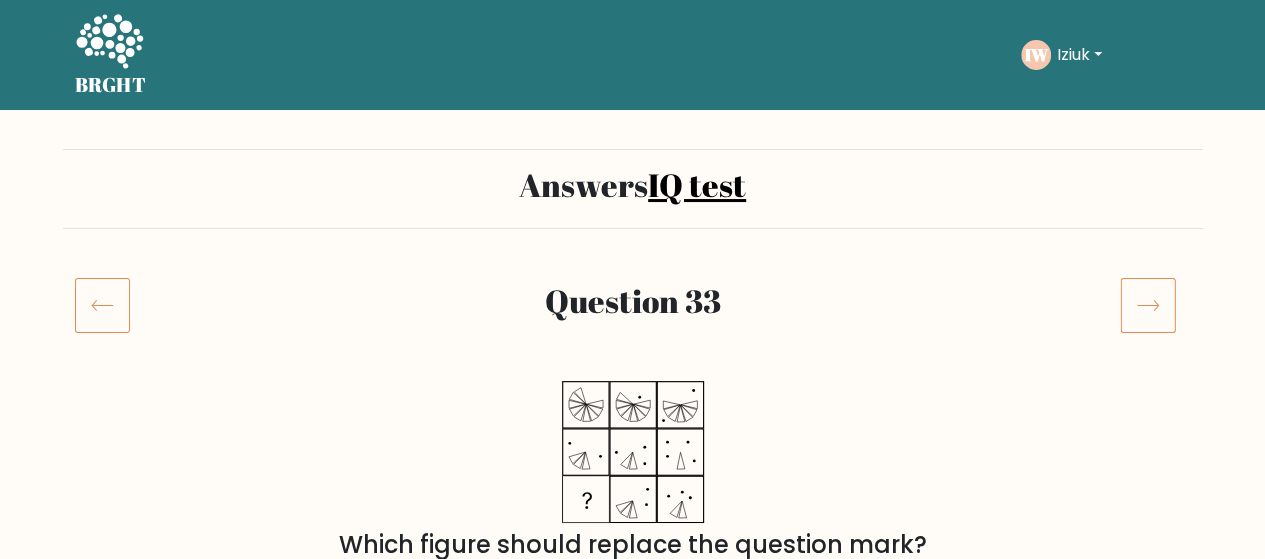 click 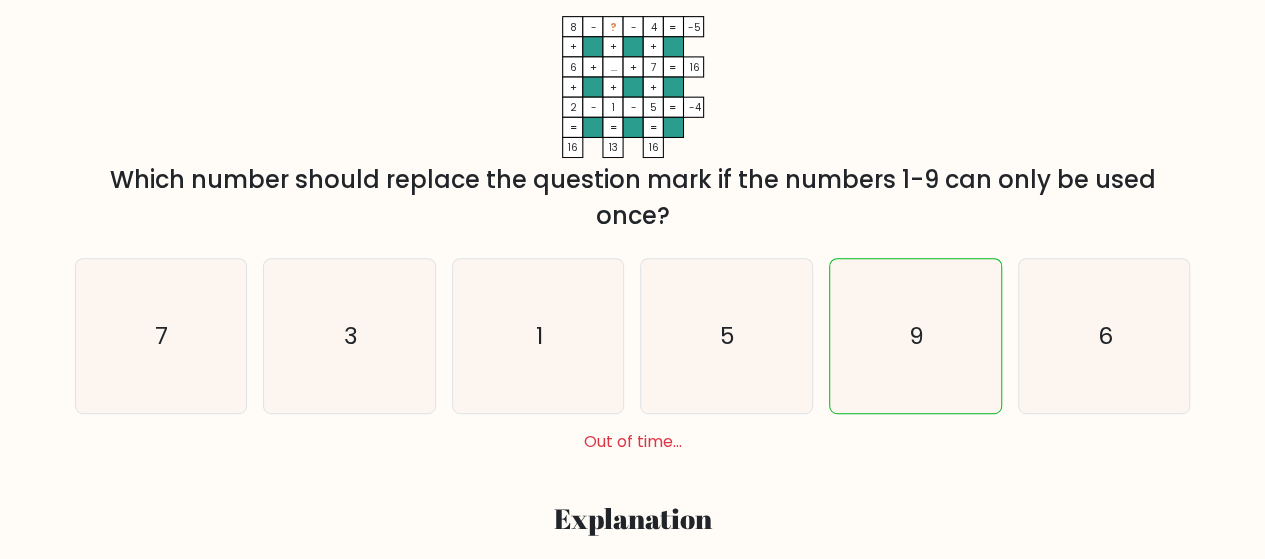 scroll, scrollTop: 200, scrollLeft: 0, axis: vertical 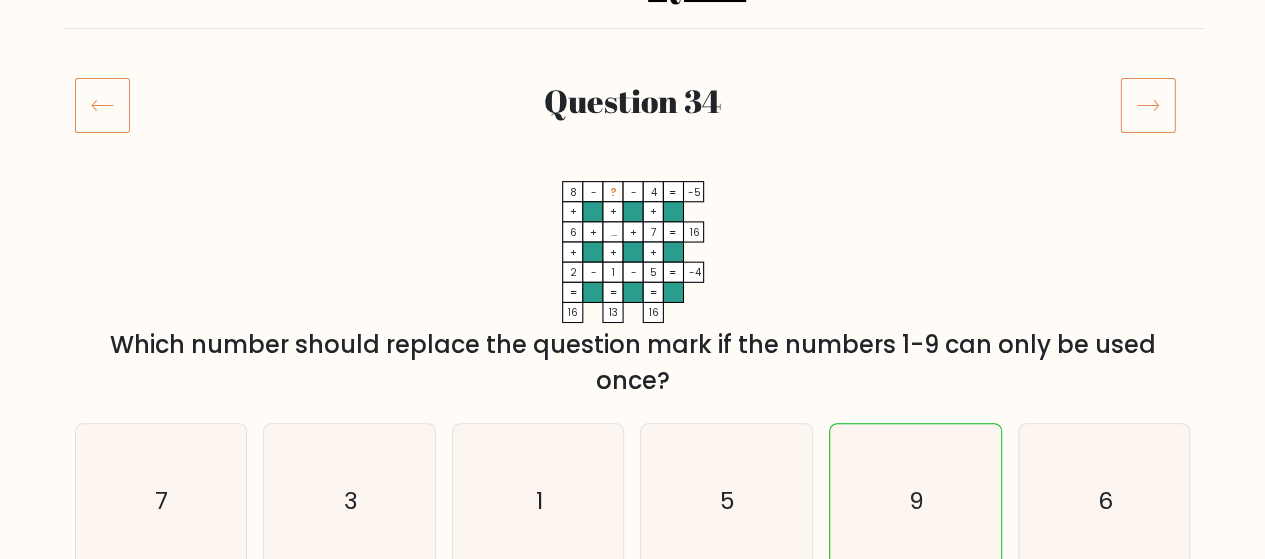click 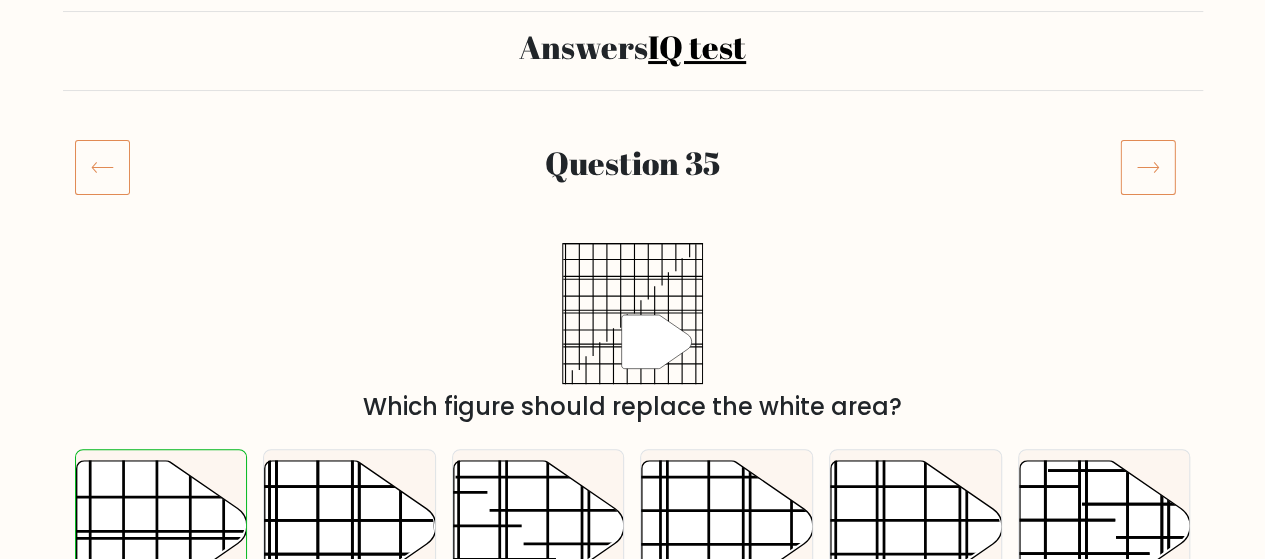 scroll, scrollTop: 200, scrollLeft: 0, axis: vertical 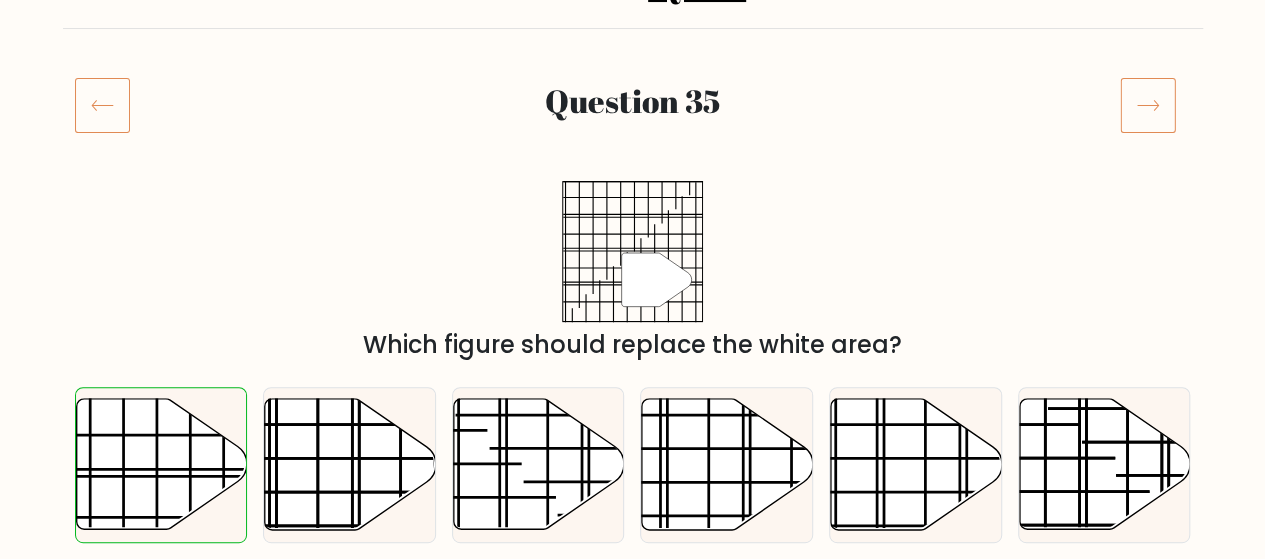 click 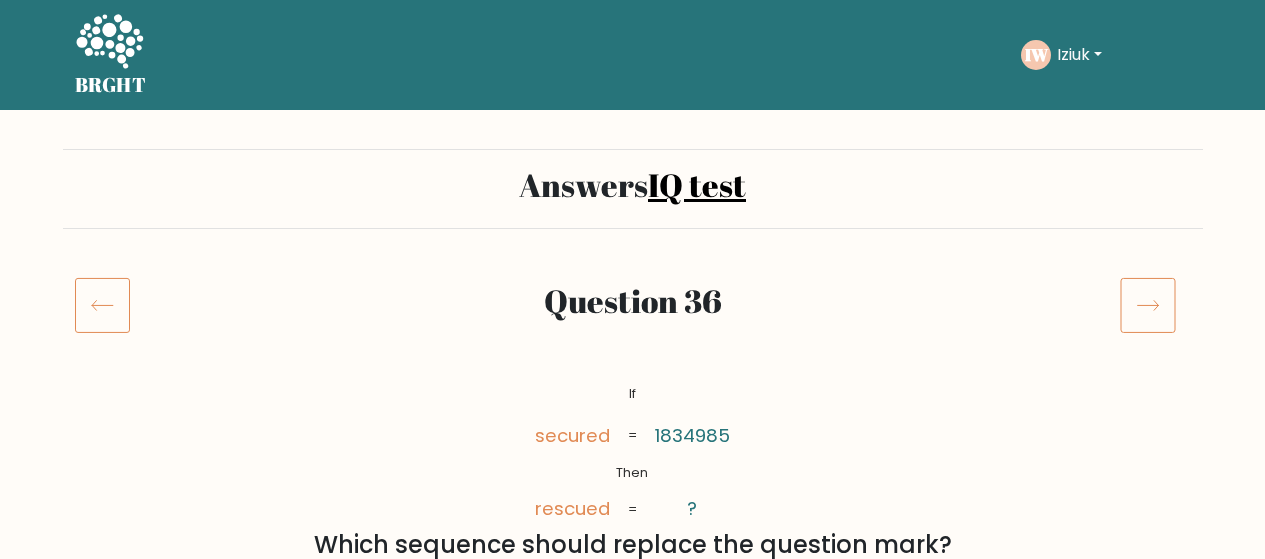 scroll, scrollTop: 0, scrollLeft: 0, axis: both 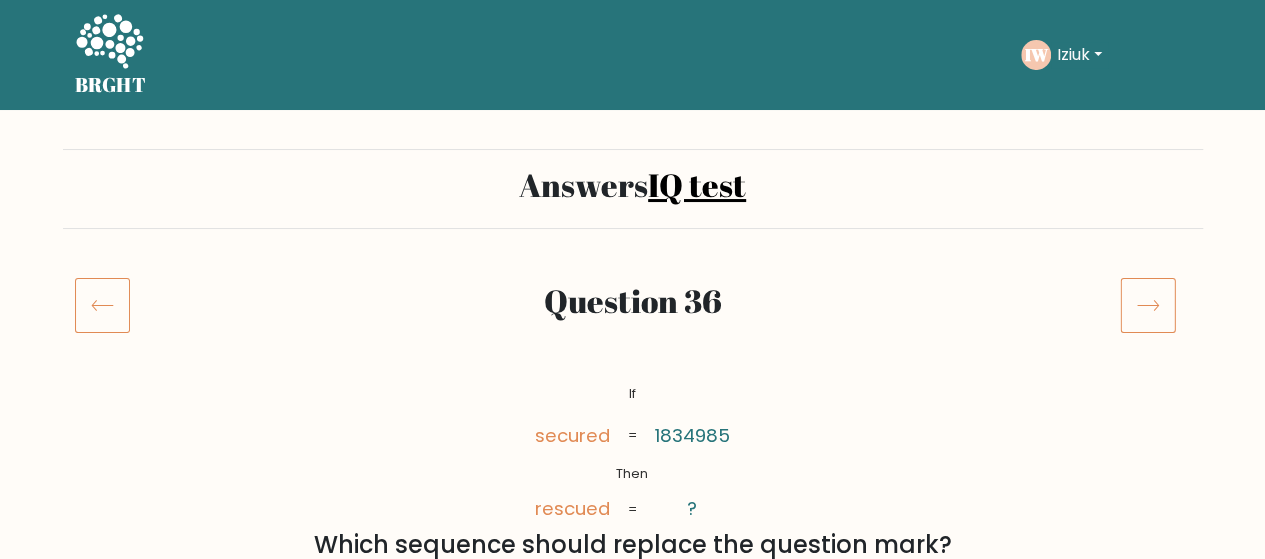 click 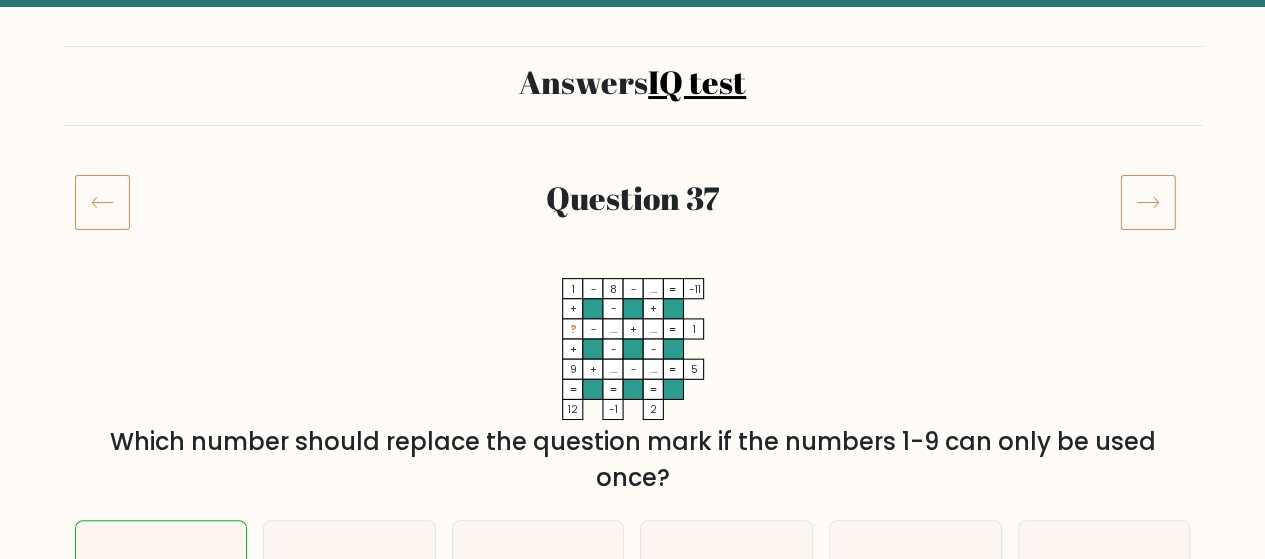scroll, scrollTop: 100, scrollLeft: 0, axis: vertical 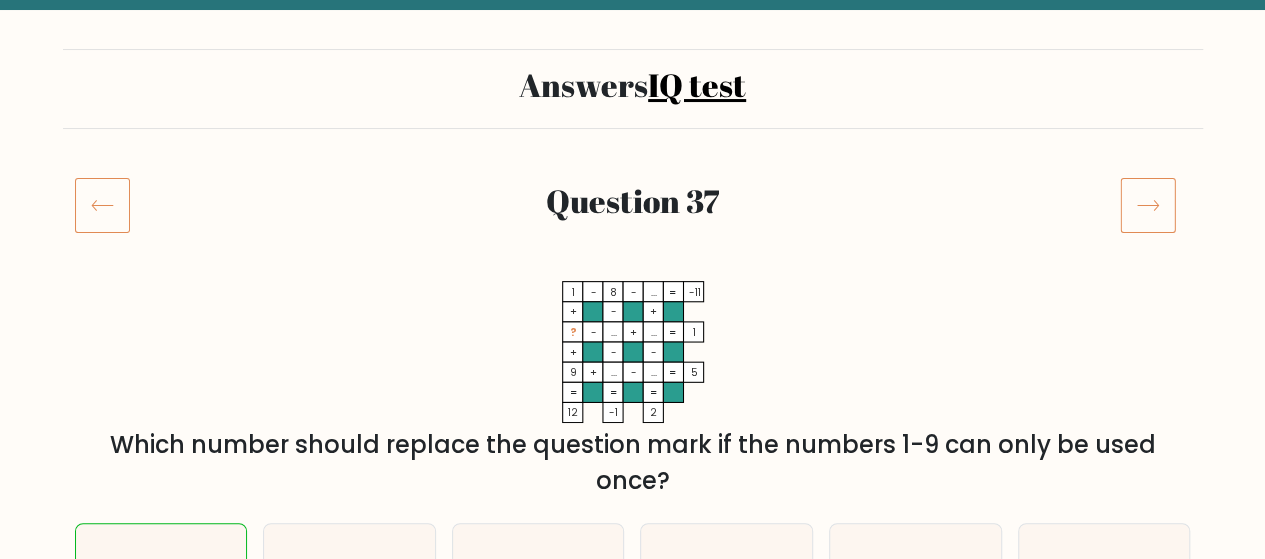 click 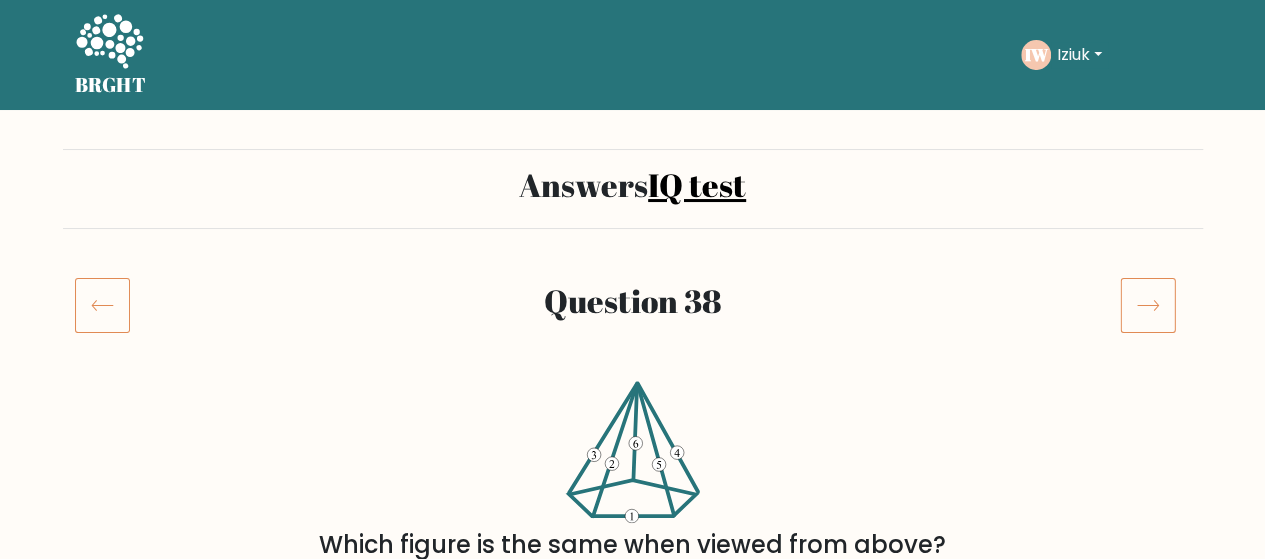 scroll, scrollTop: 200, scrollLeft: 0, axis: vertical 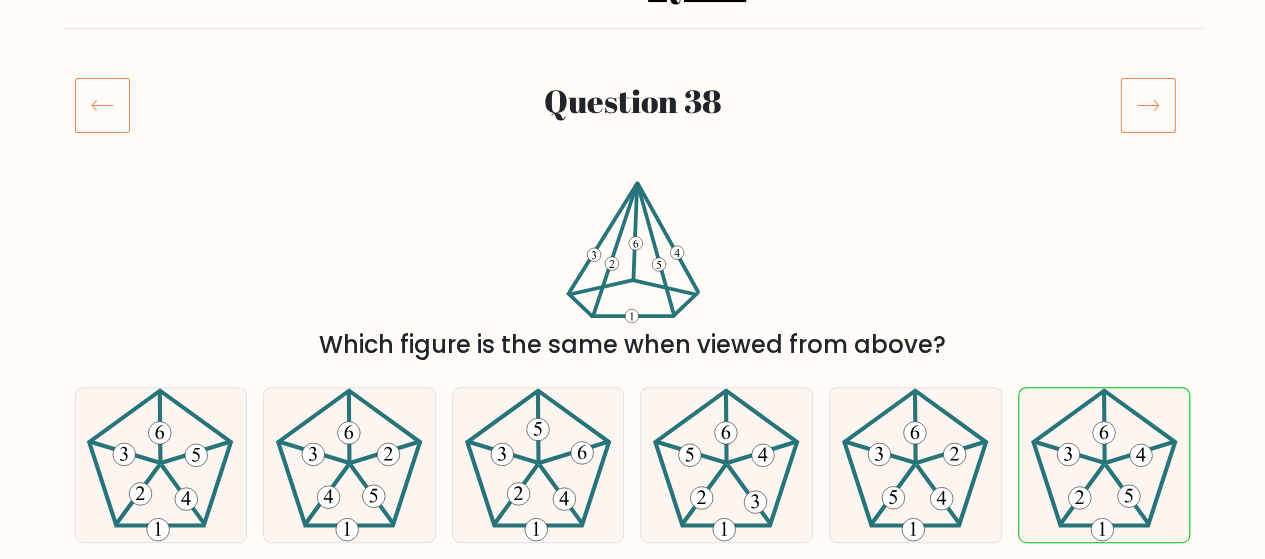 click 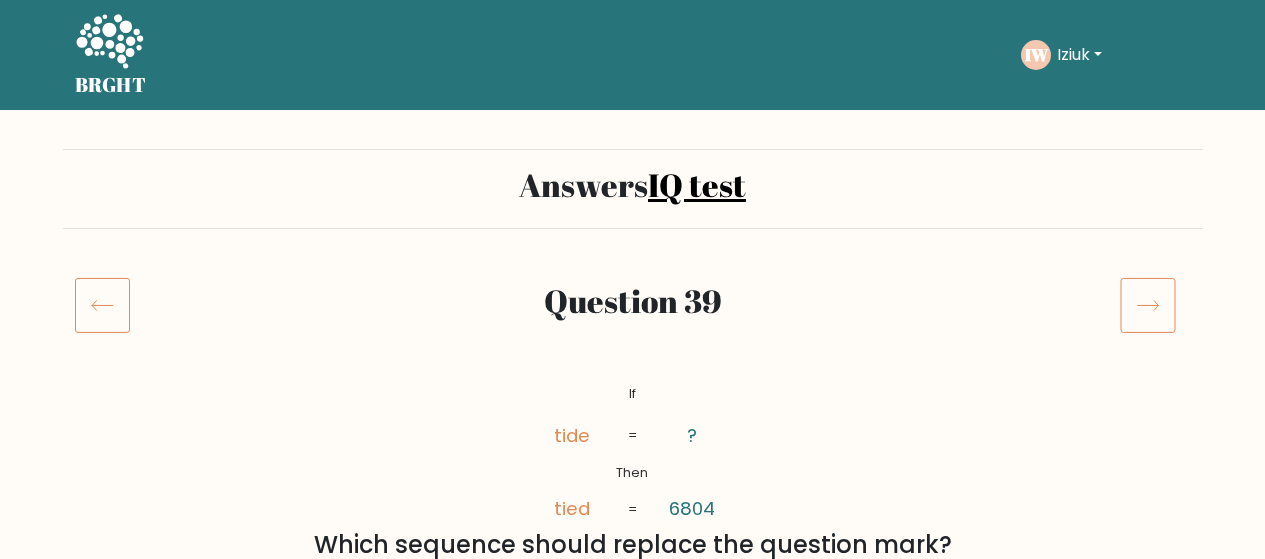 scroll, scrollTop: 0, scrollLeft: 0, axis: both 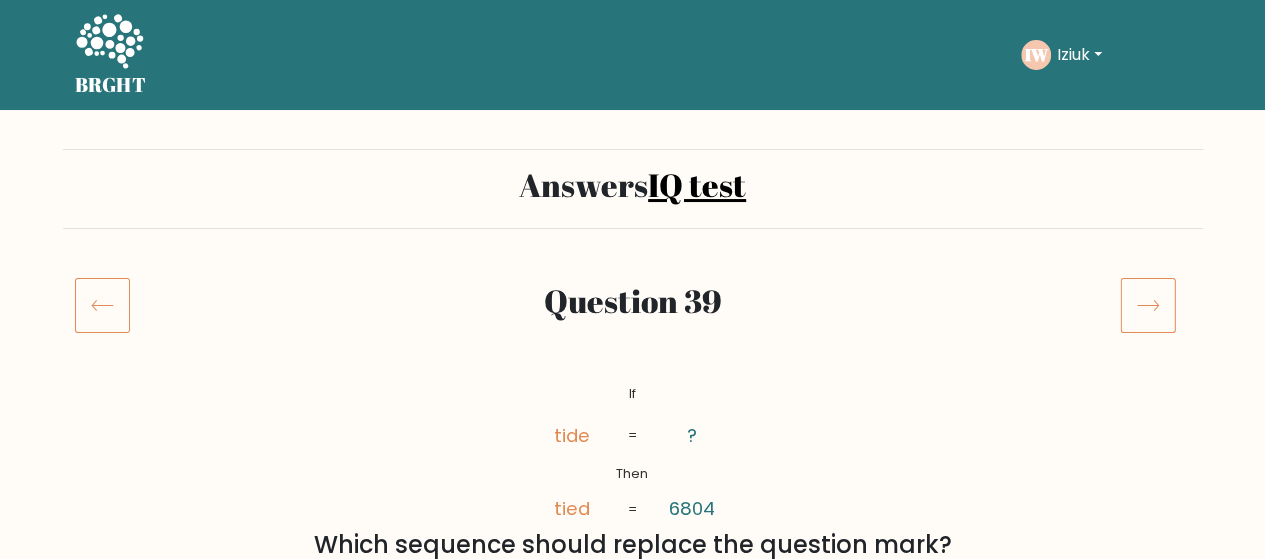 click 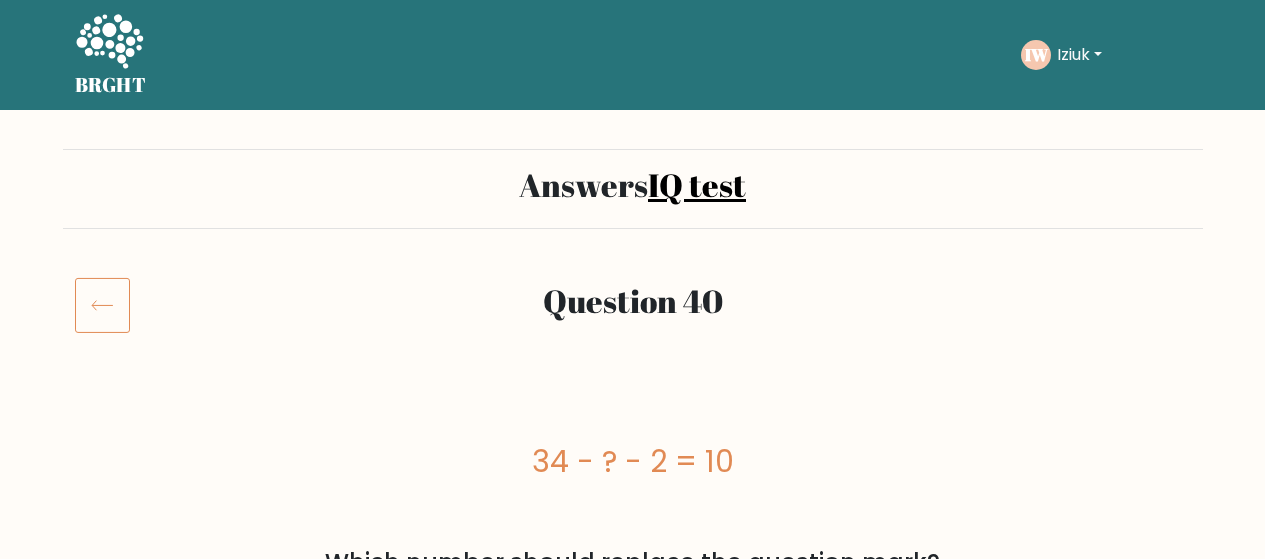 scroll, scrollTop: 0, scrollLeft: 0, axis: both 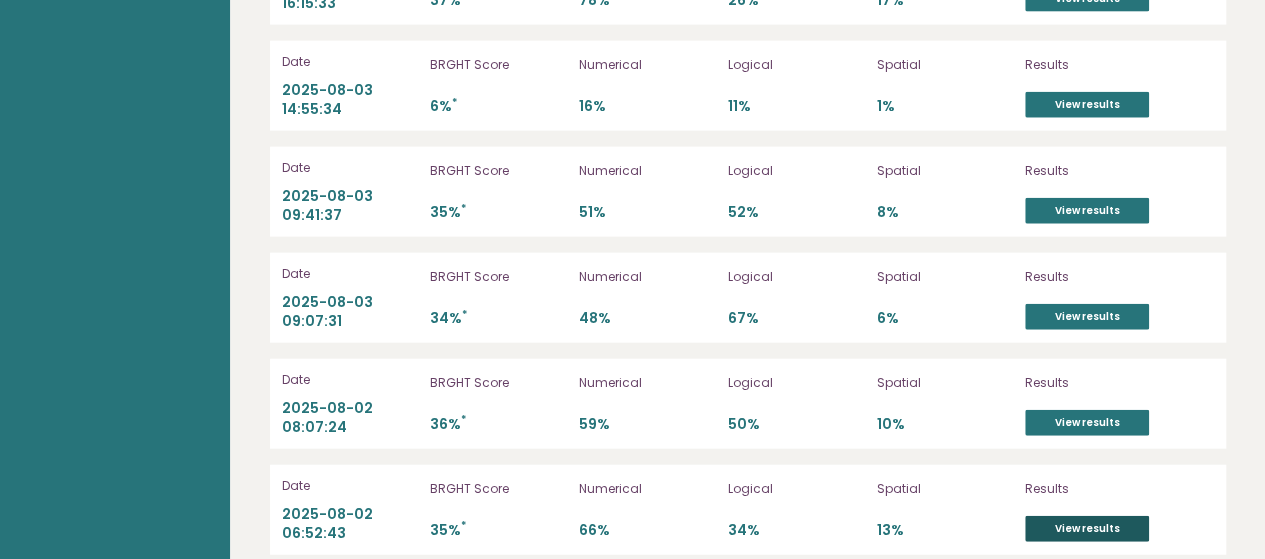 click on "View results" at bounding box center [1087, 529] 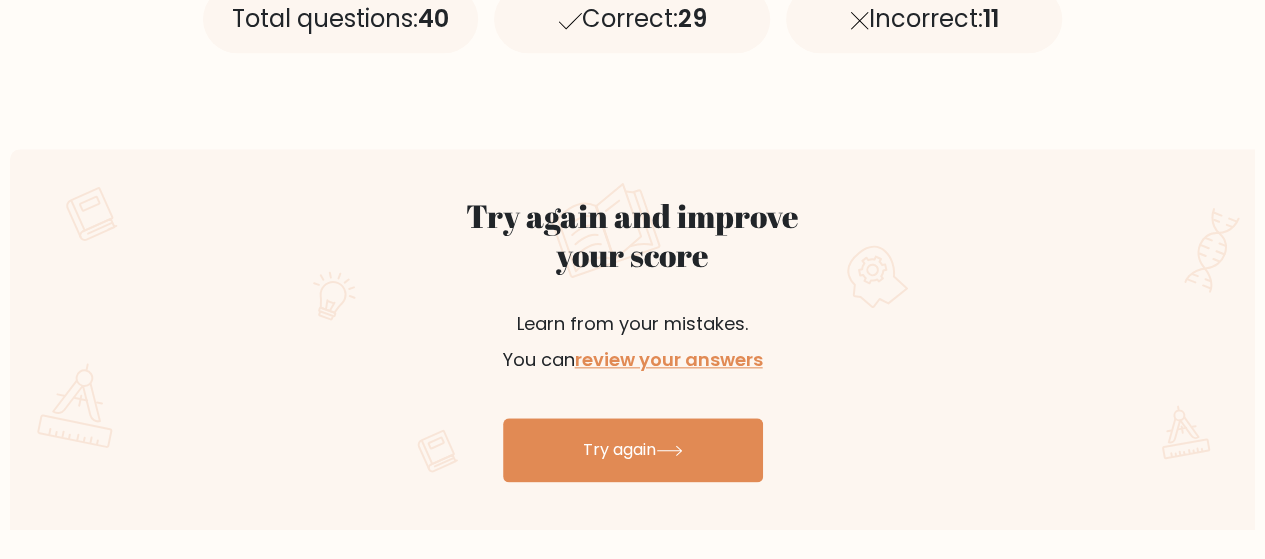 scroll, scrollTop: 1000, scrollLeft: 0, axis: vertical 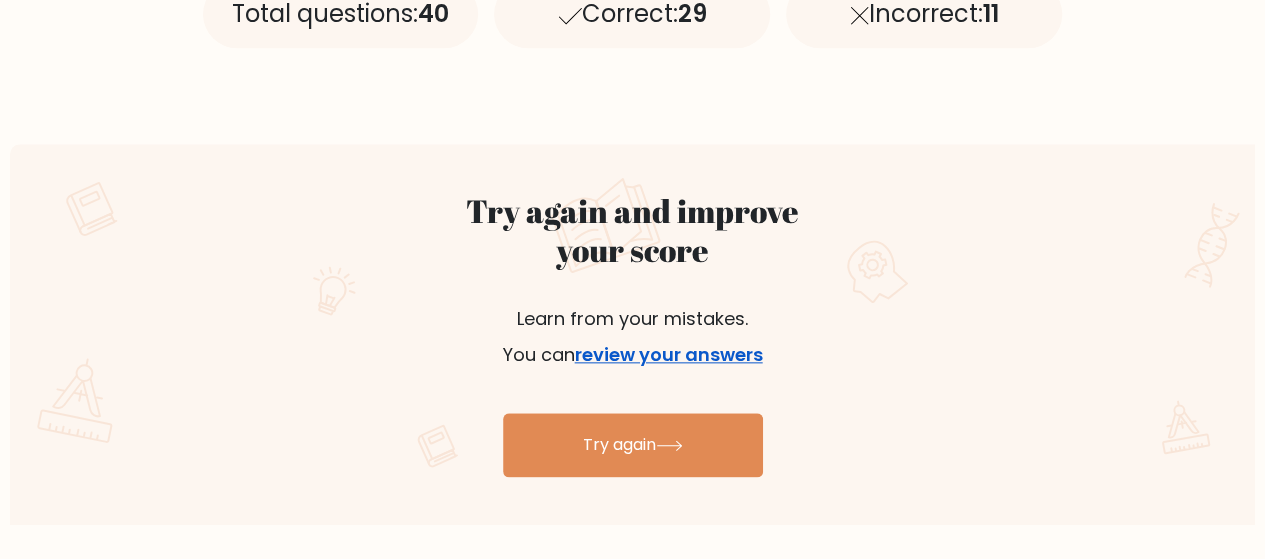 click on "review your answers" at bounding box center (669, 354) 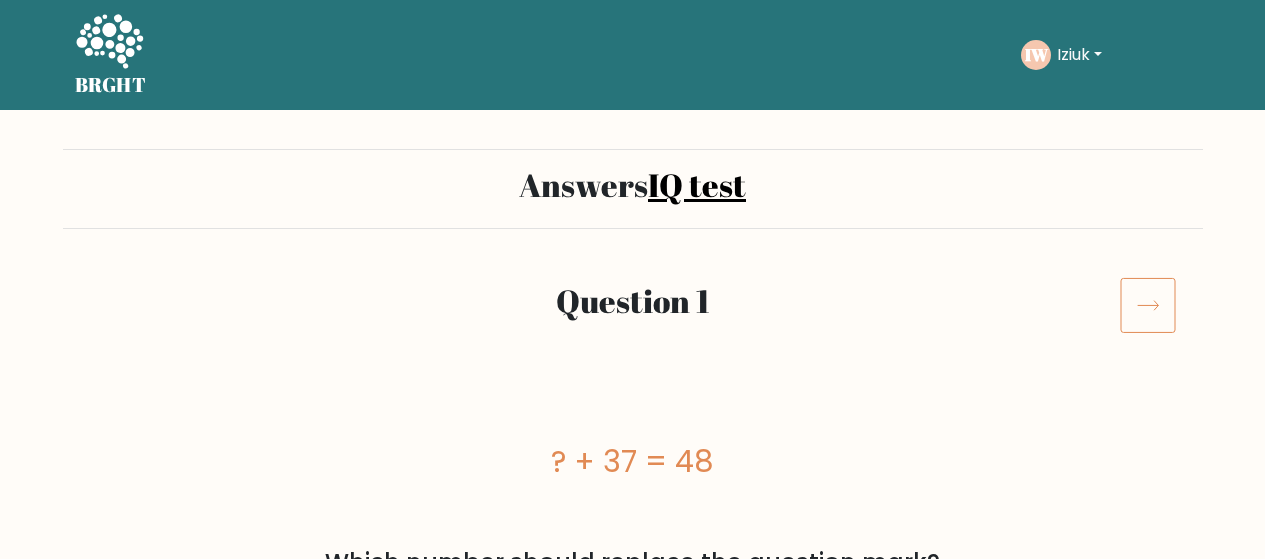scroll, scrollTop: 0, scrollLeft: 0, axis: both 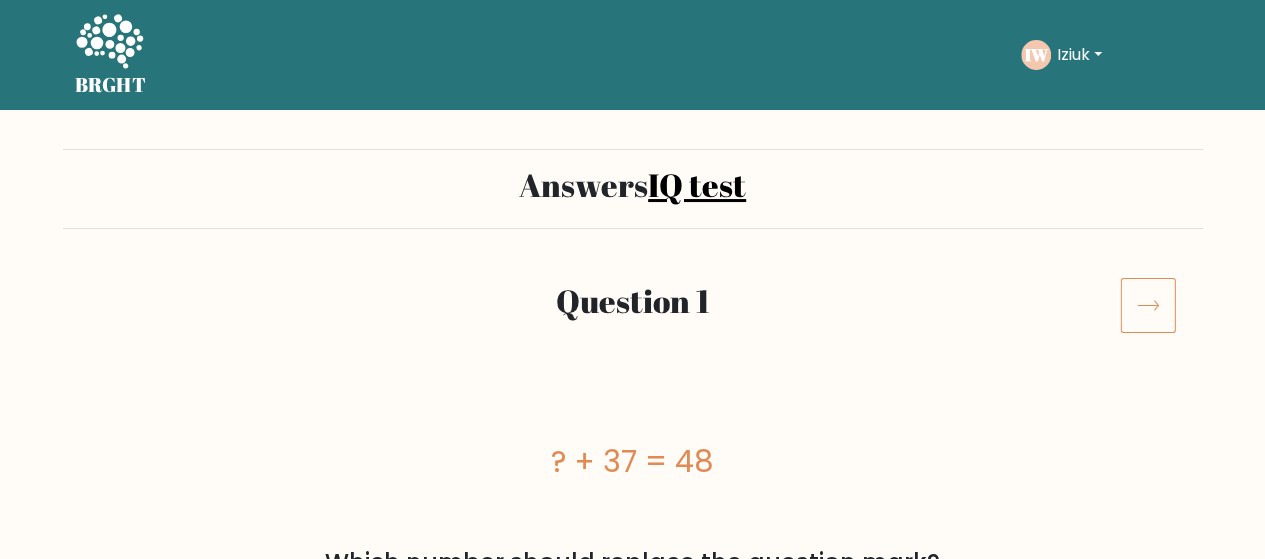 click 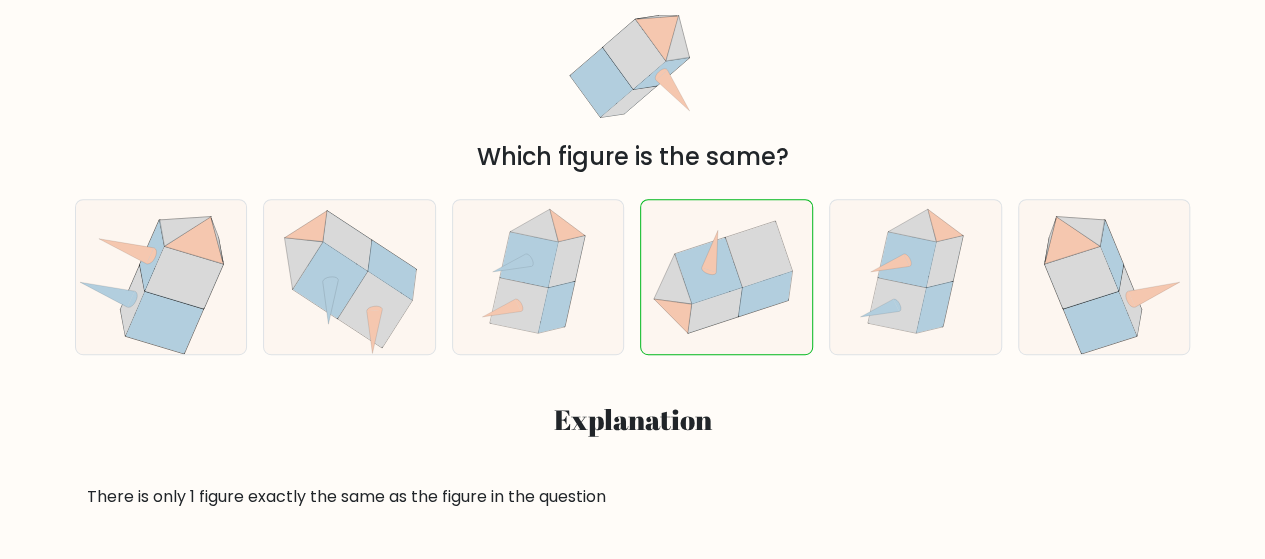 scroll, scrollTop: 300, scrollLeft: 0, axis: vertical 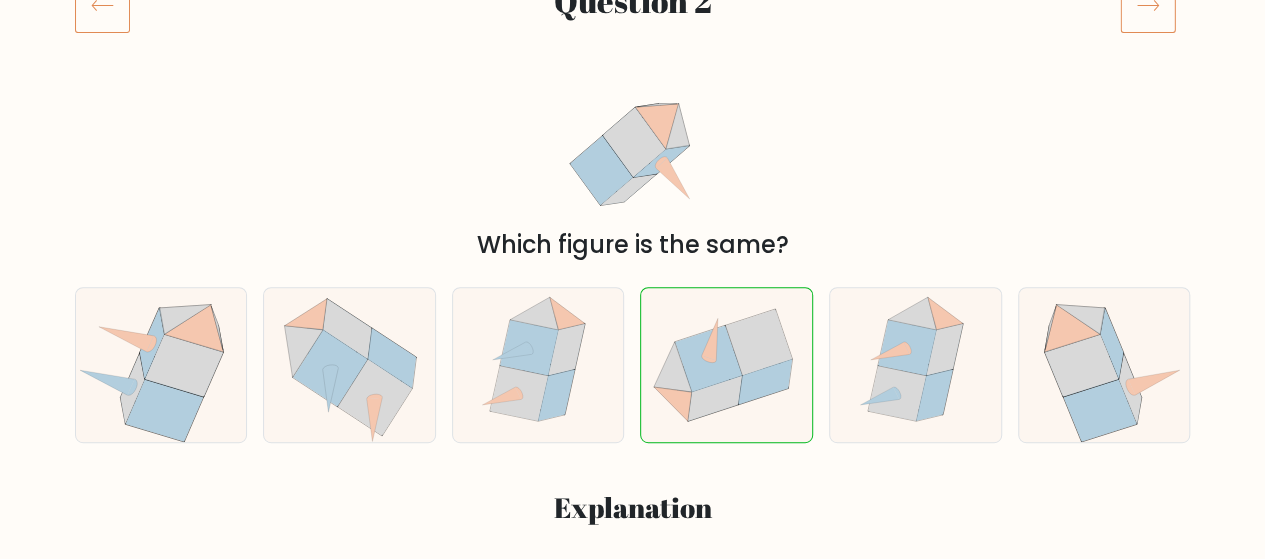 click 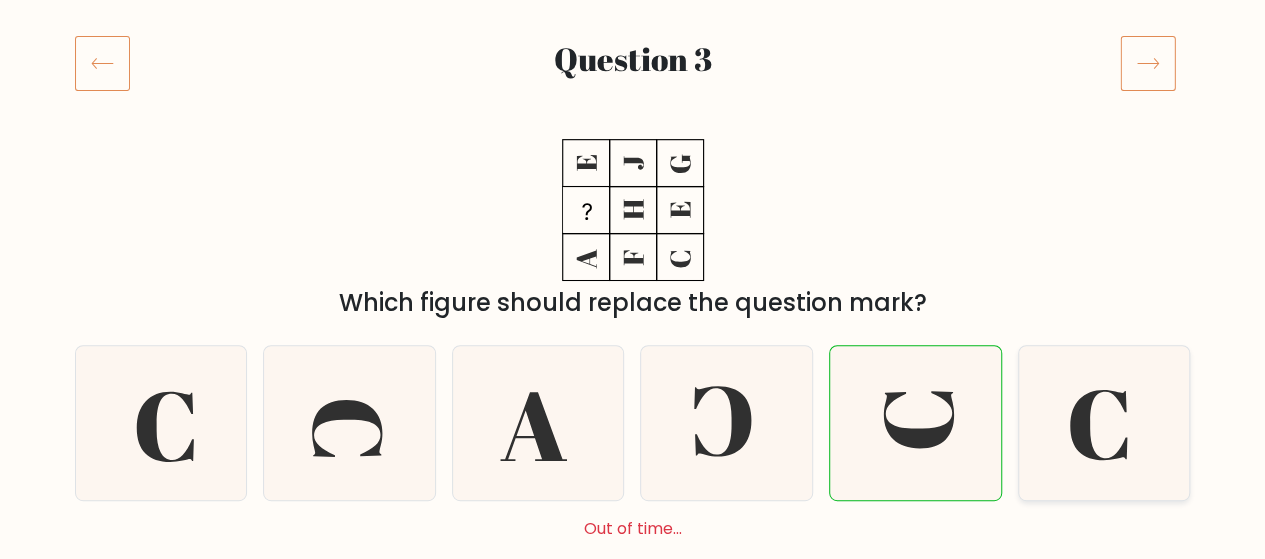 scroll, scrollTop: 200, scrollLeft: 0, axis: vertical 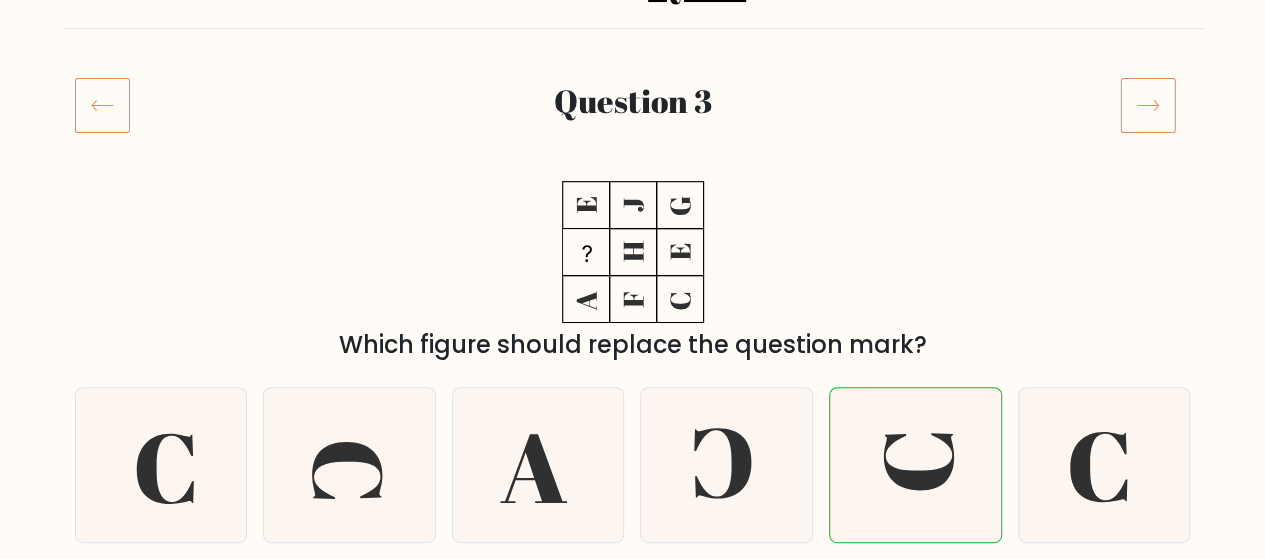 click 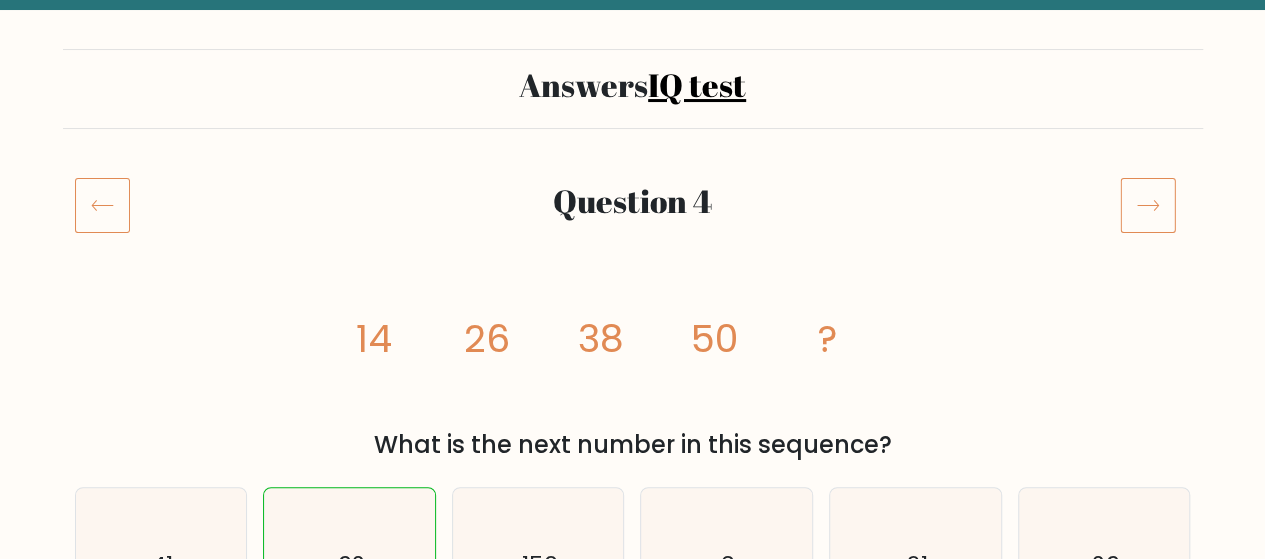 scroll, scrollTop: 200, scrollLeft: 0, axis: vertical 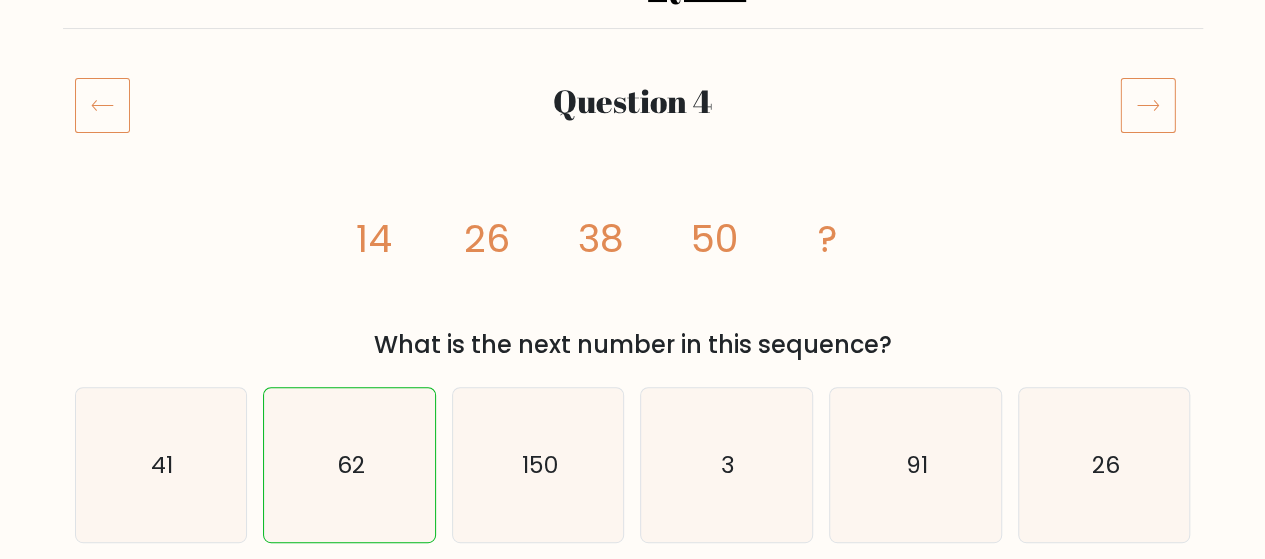 click 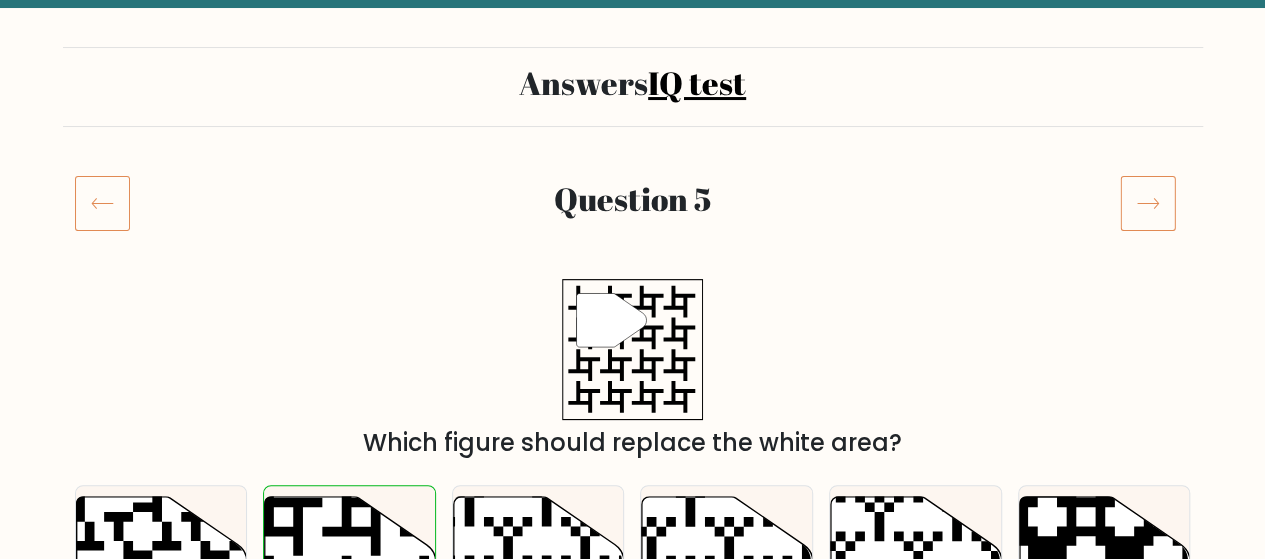 scroll, scrollTop: 200, scrollLeft: 0, axis: vertical 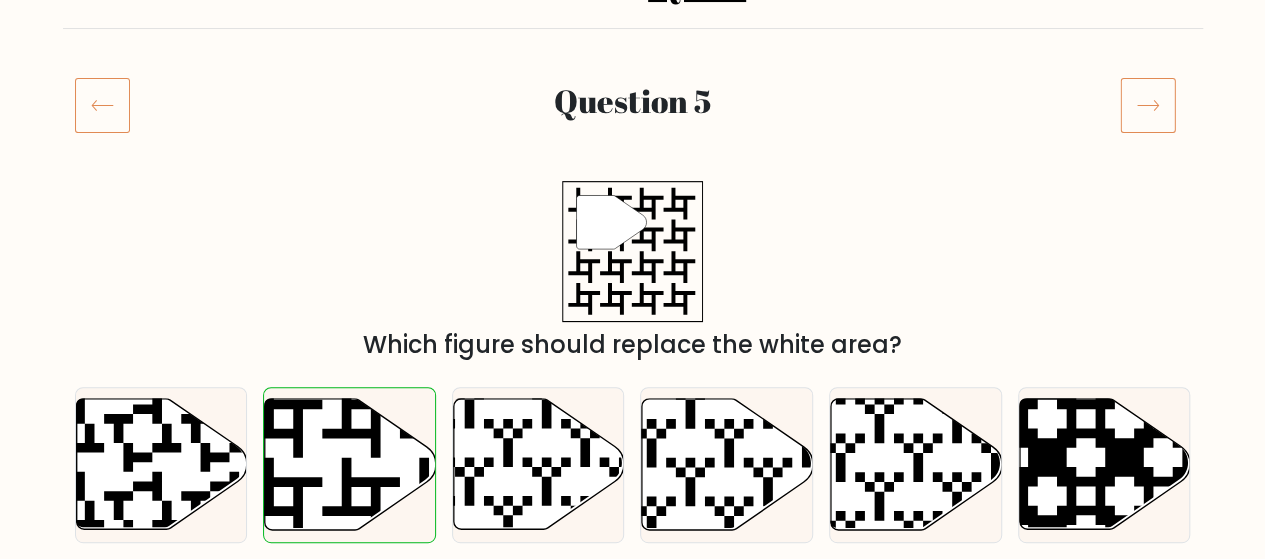 click 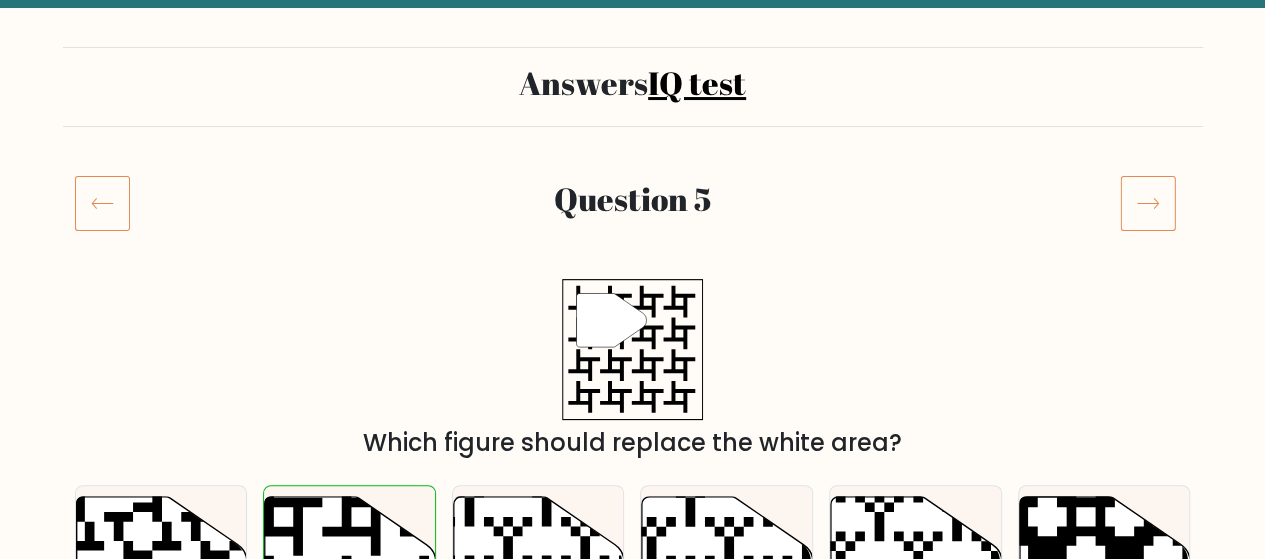 scroll, scrollTop: 100, scrollLeft: 0, axis: vertical 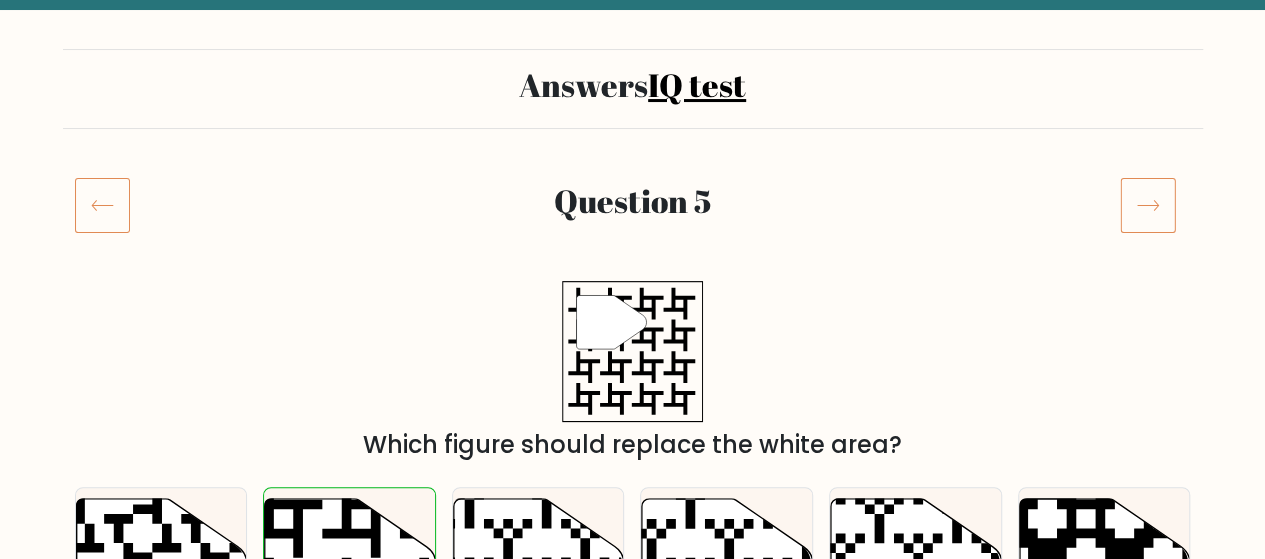 click 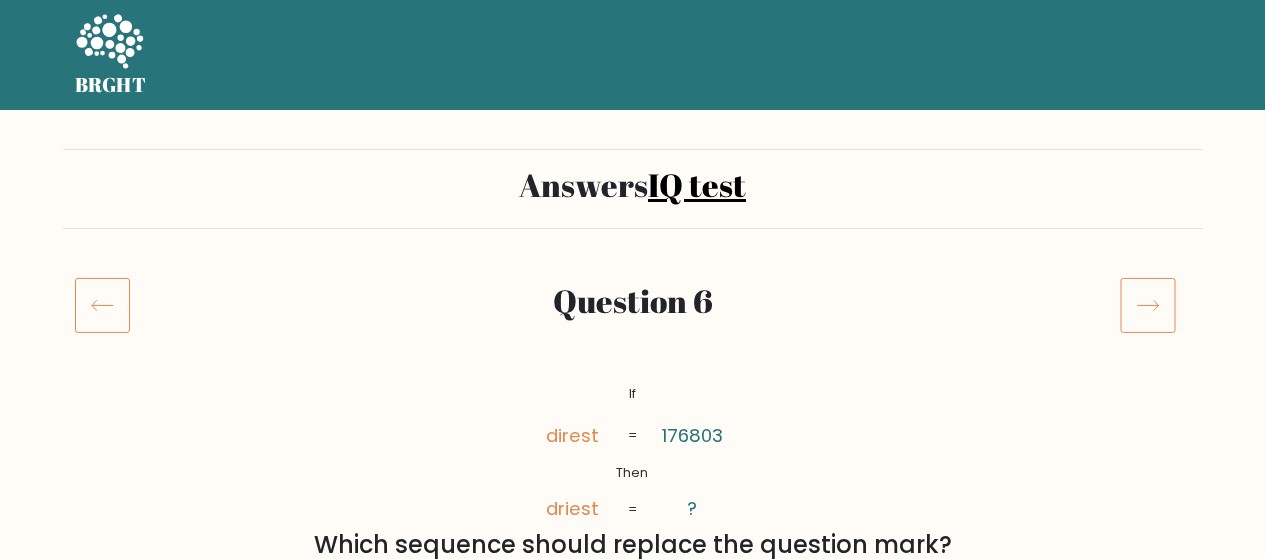 scroll, scrollTop: 0, scrollLeft: 0, axis: both 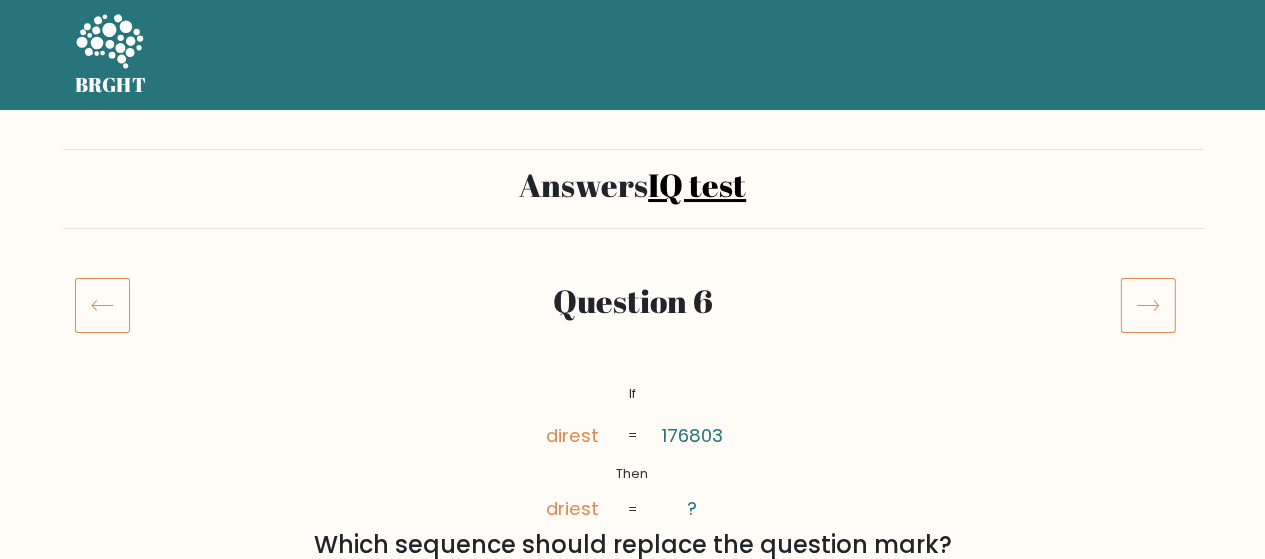 click 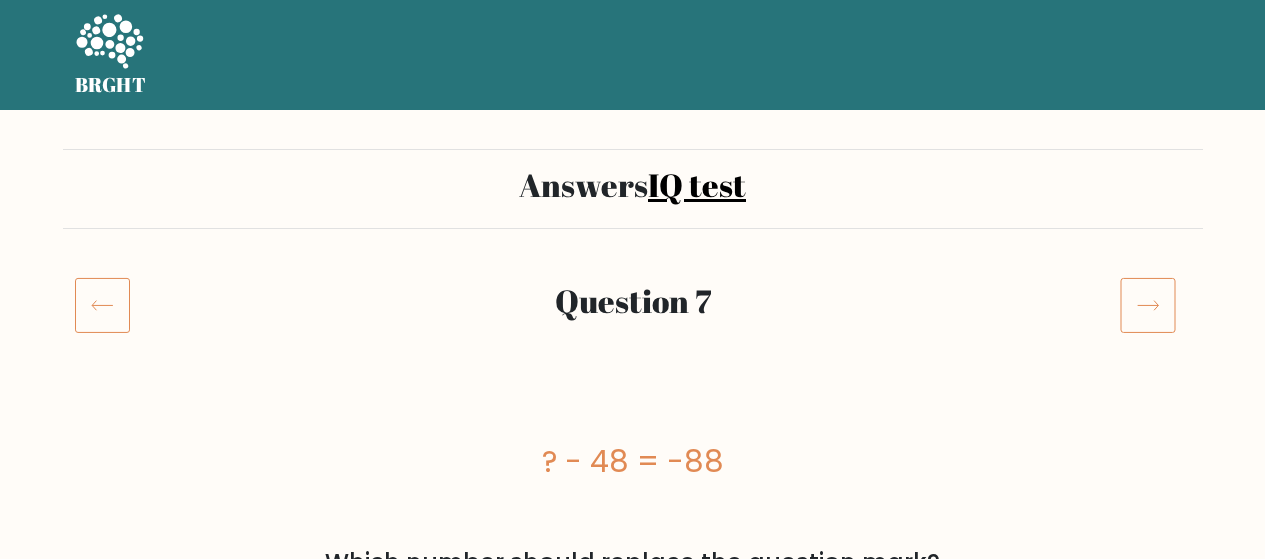 scroll, scrollTop: 0, scrollLeft: 0, axis: both 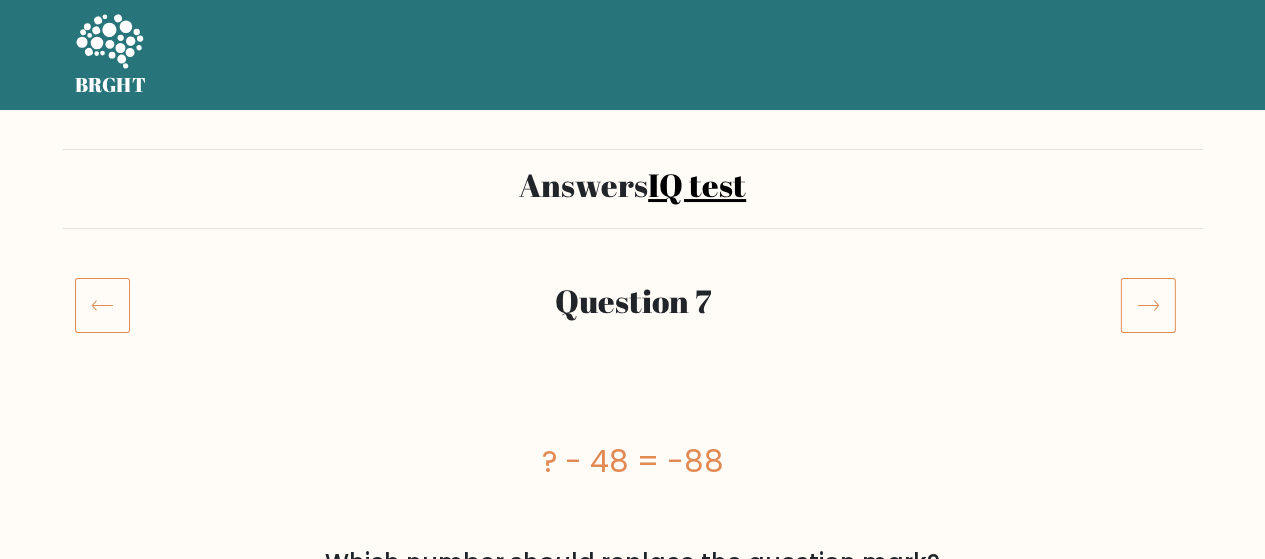 click 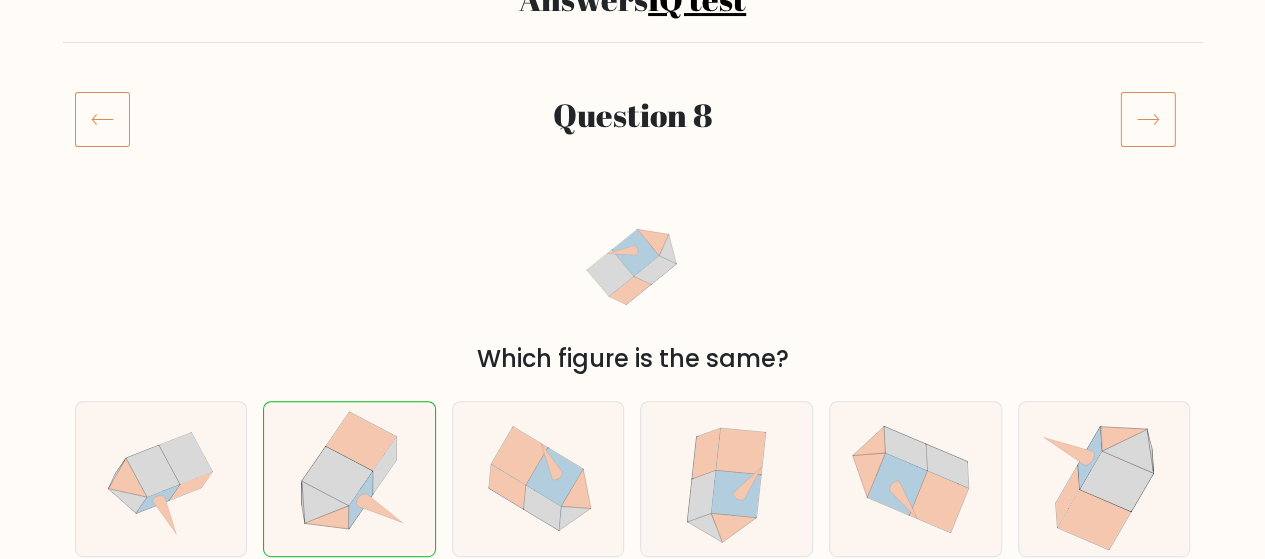 scroll, scrollTop: 100, scrollLeft: 0, axis: vertical 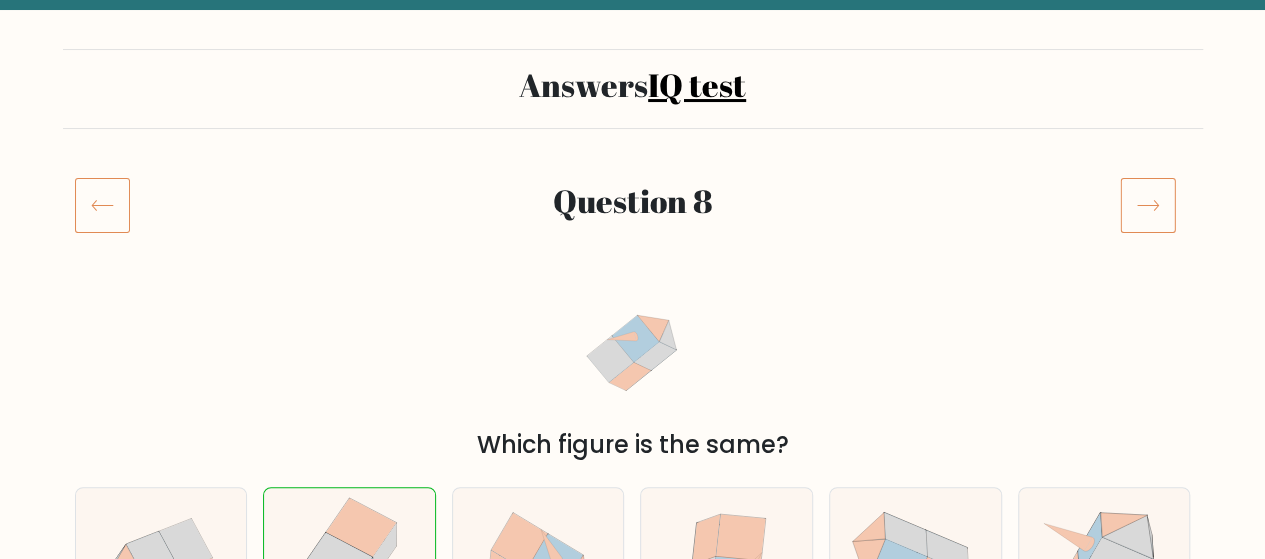 click 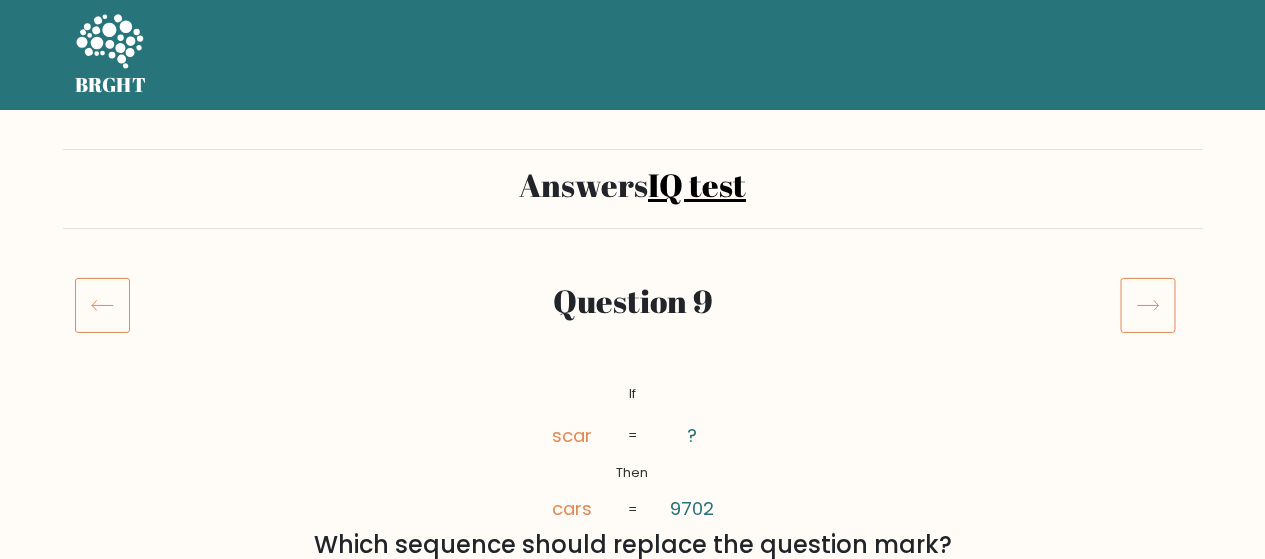 scroll, scrollTop: 0, scrollLeft: 0, axis: both 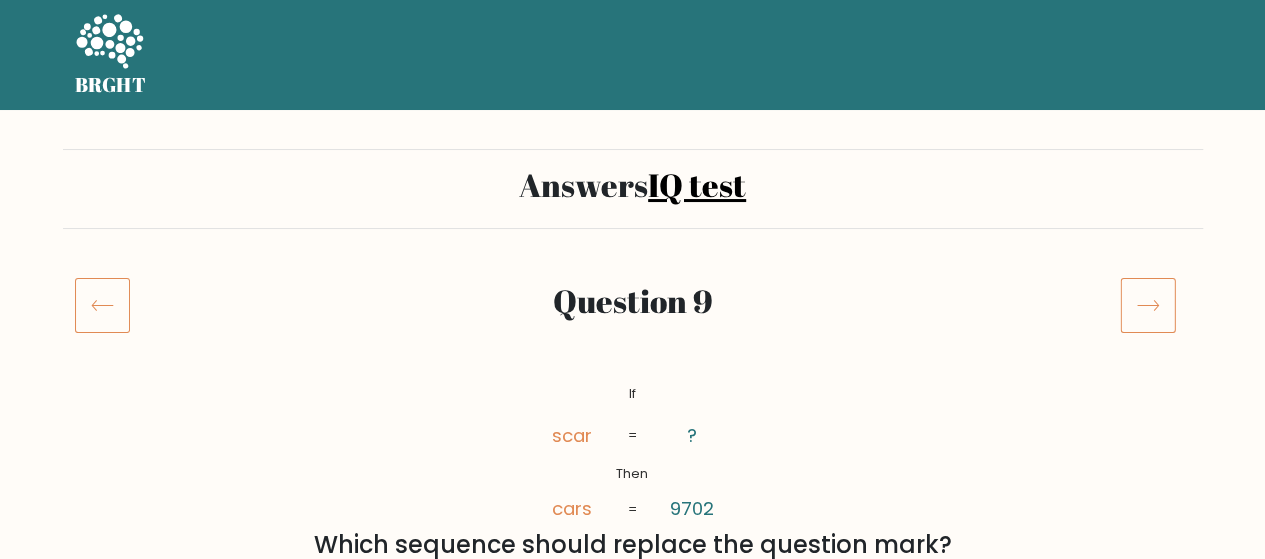 click 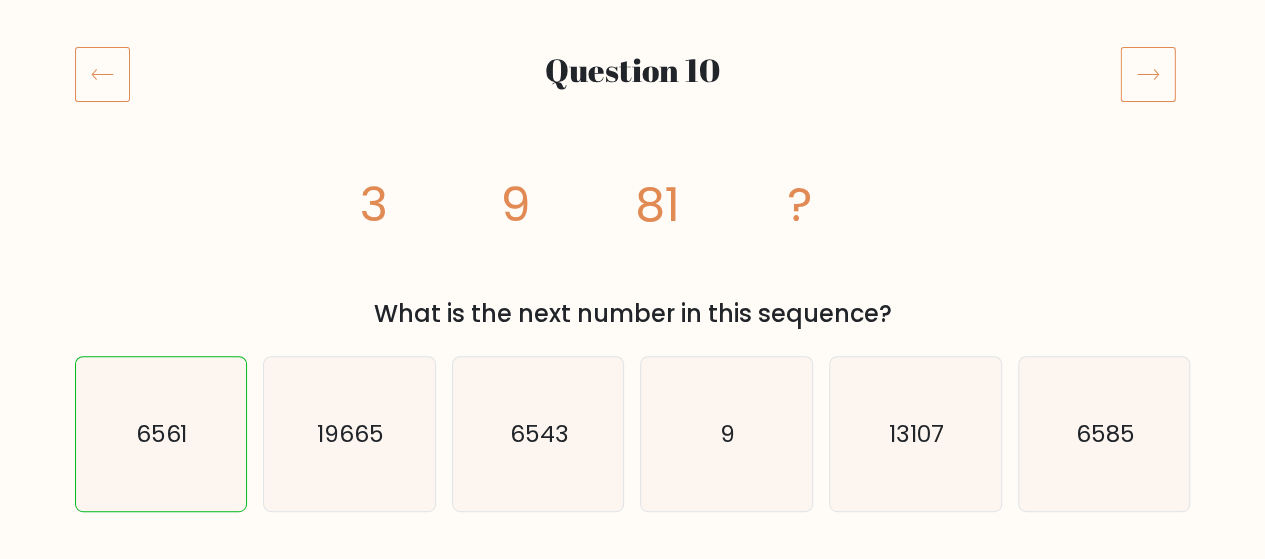 scroll, scrollTop: 200, scrollLeft: 0, axis: vertical 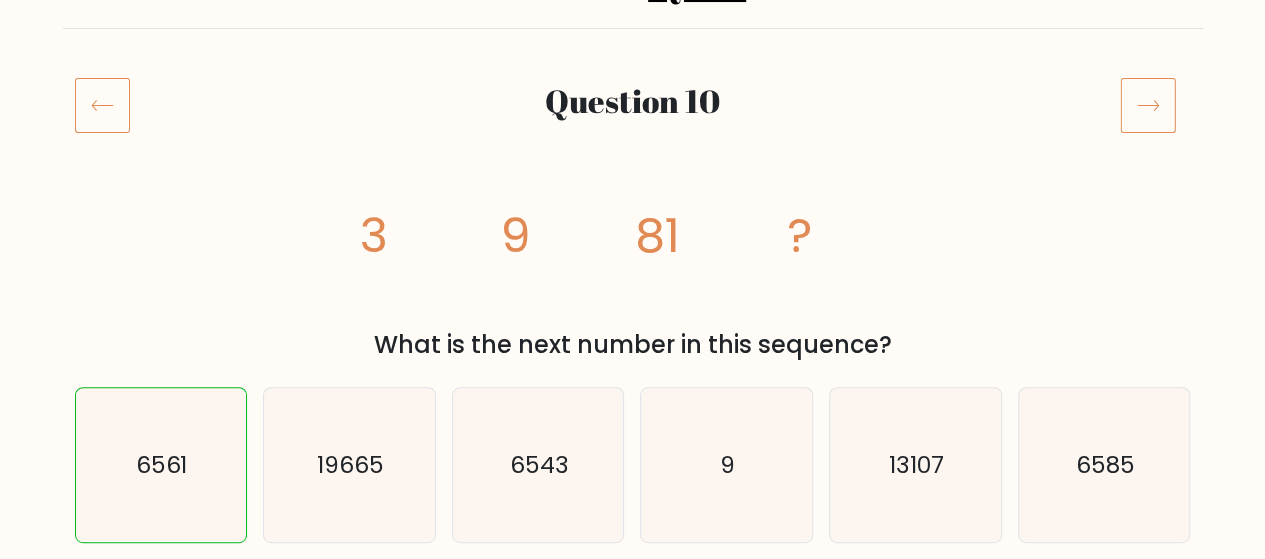 click 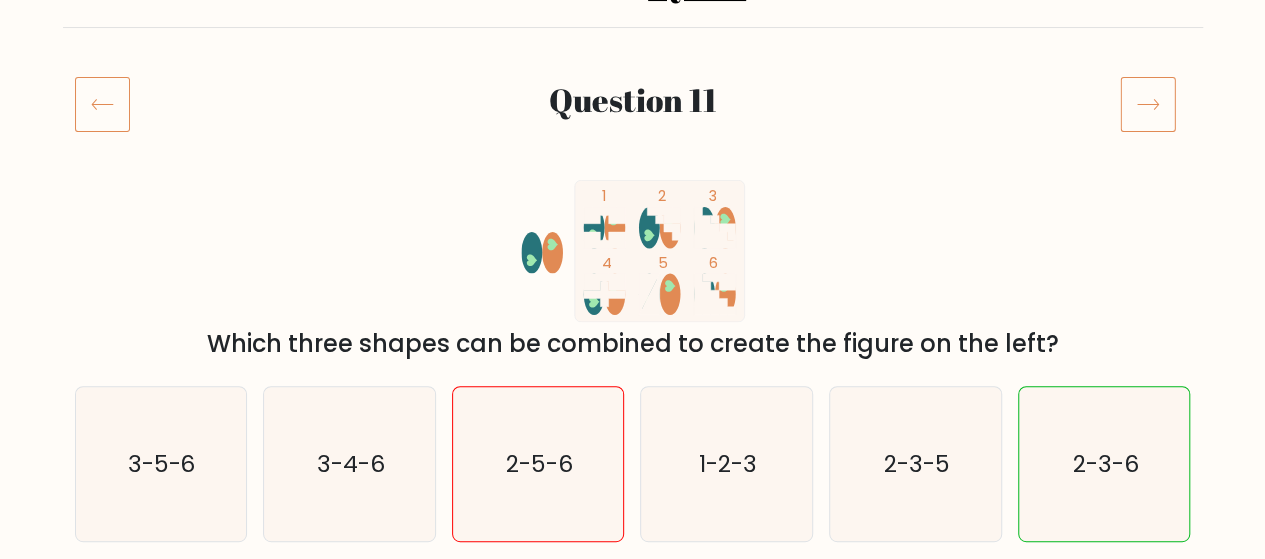 scroll, scrollTop: 200, scrollLeft: 0, axis: vertical 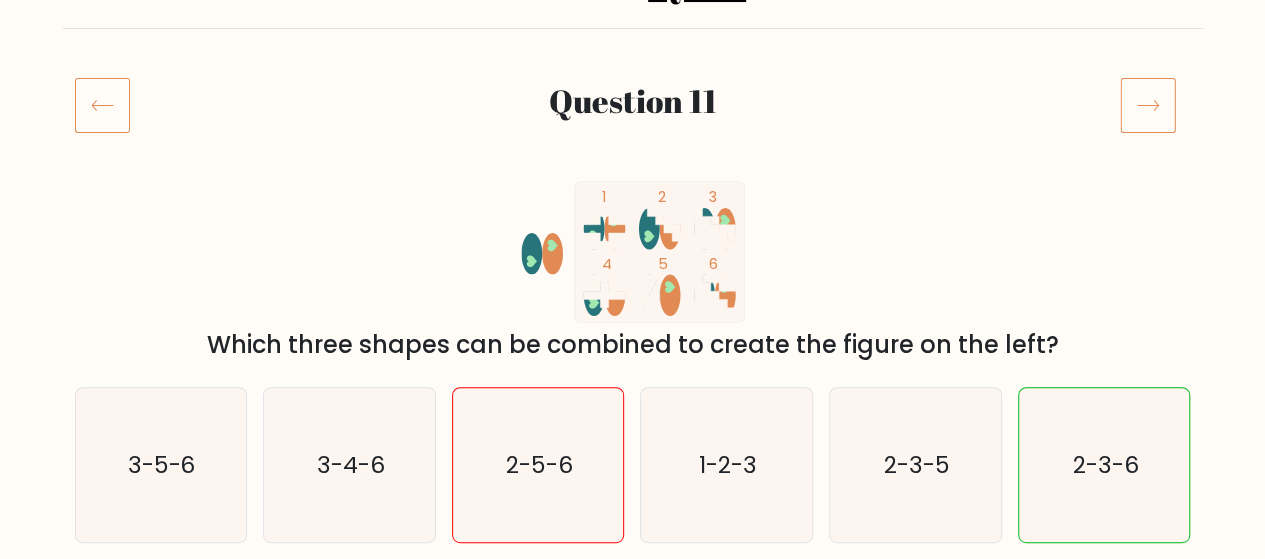 click 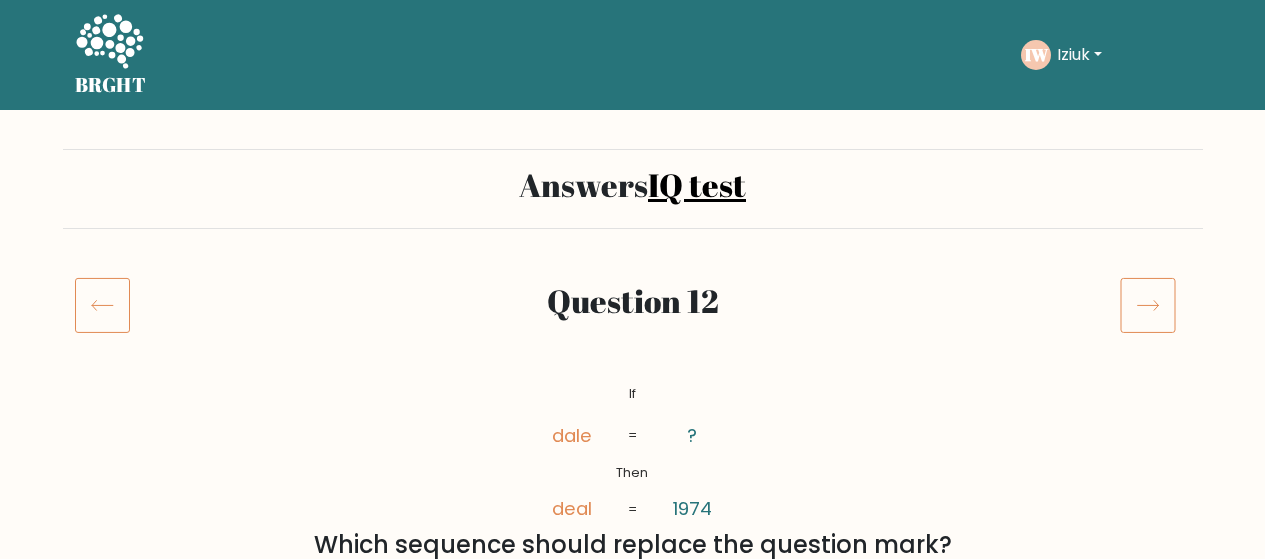 scroll, scrollTop: 0, scrollLeft: 0, axis: both 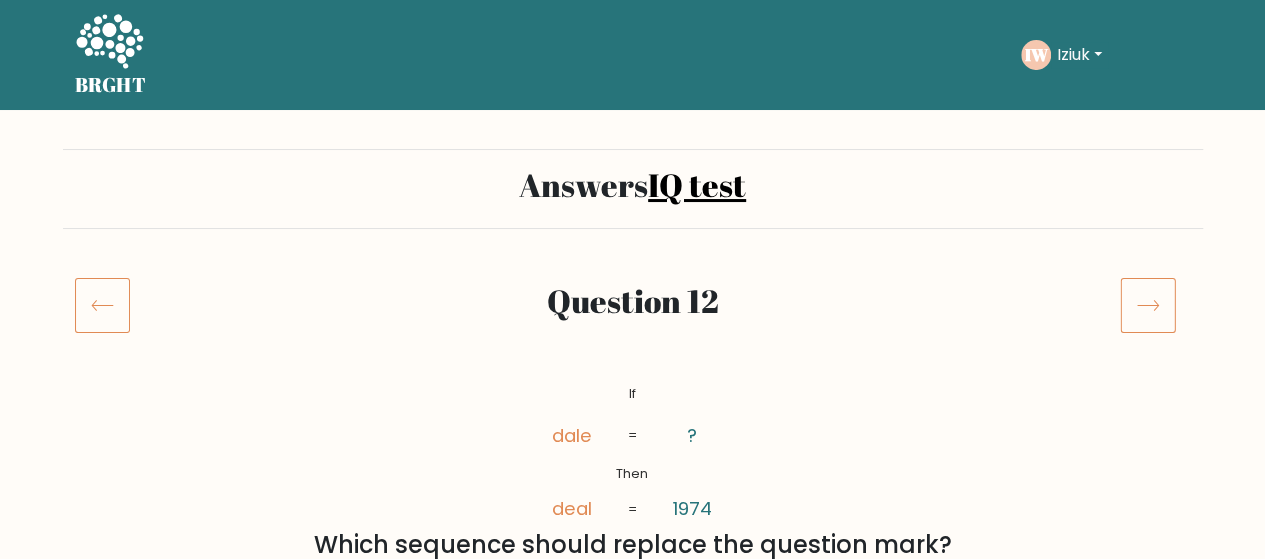 click 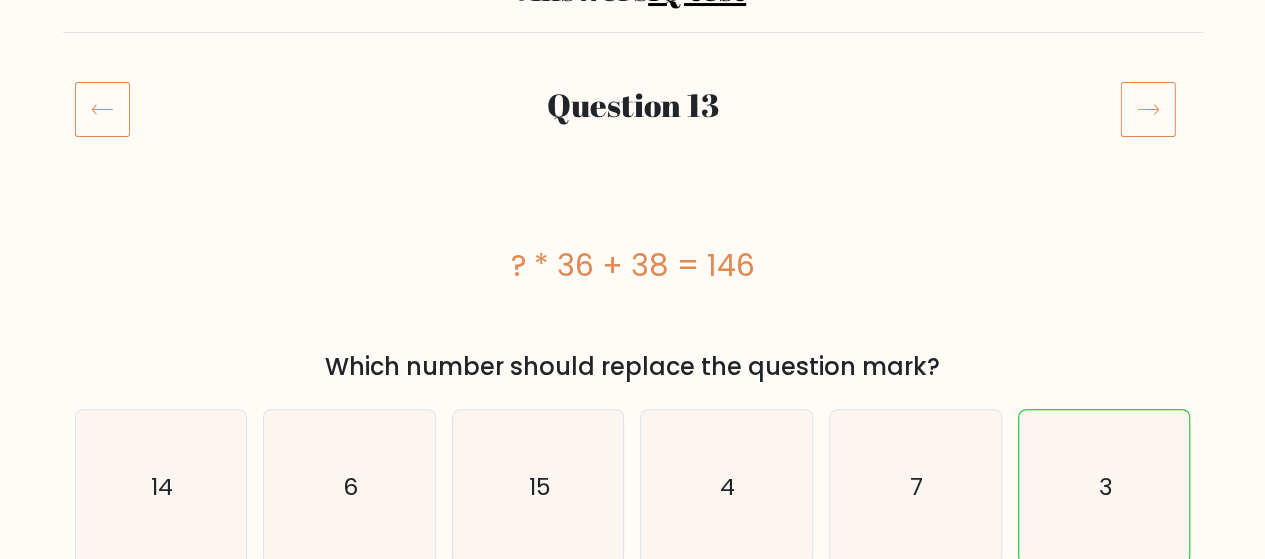 scroll, scrollTop: 100, scrollLeft: 0, axis: vertical 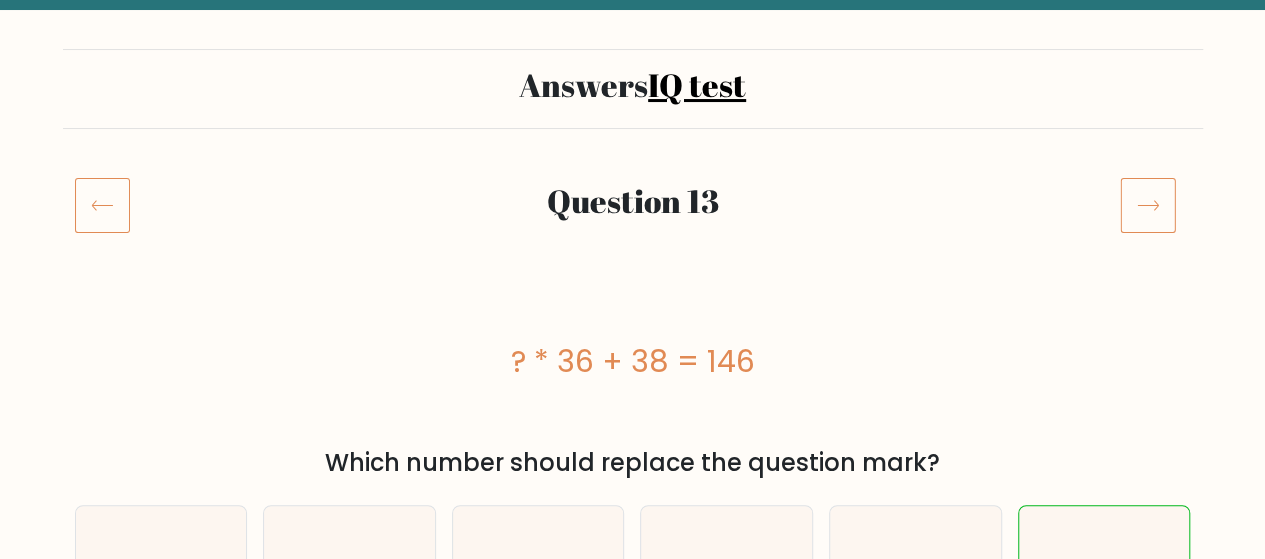 click 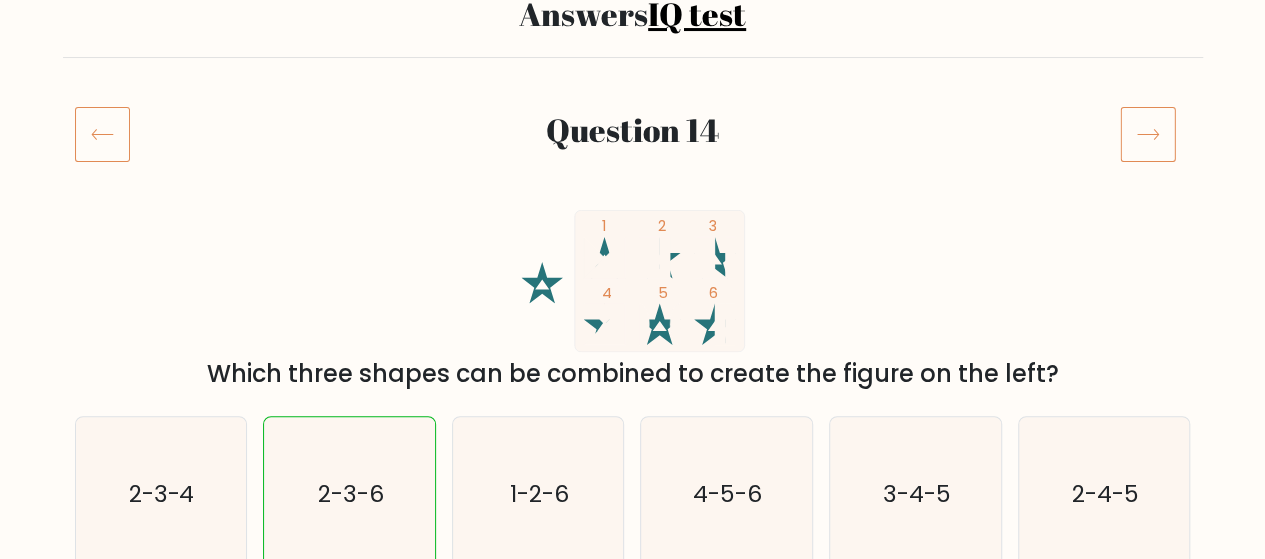 scroll, scrollTop: 200, scrollLeft: 0, axis: vertical 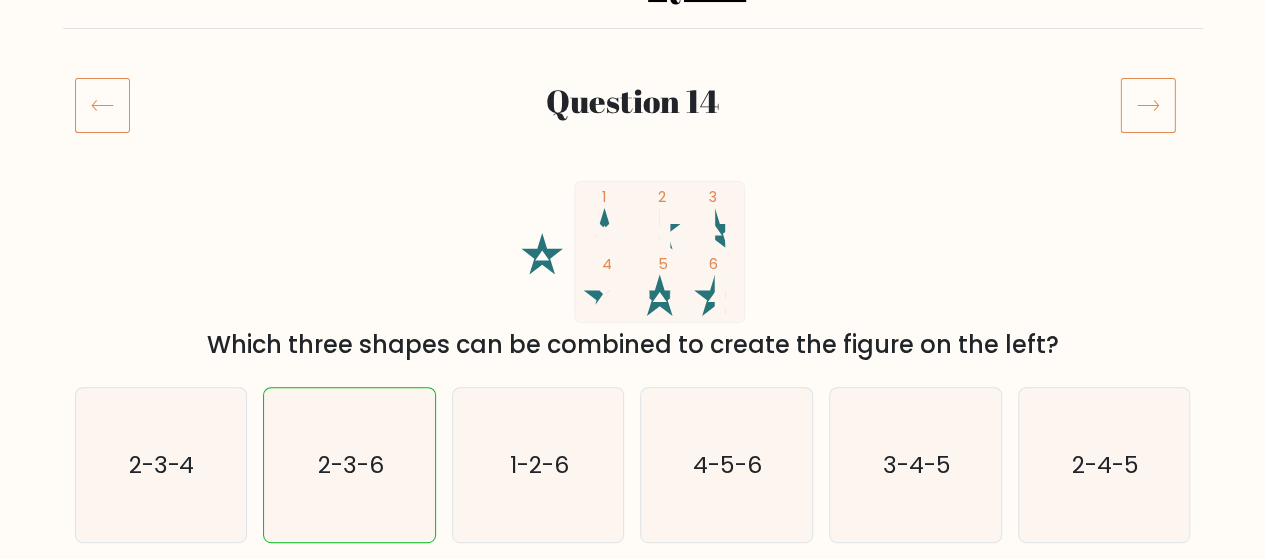 click 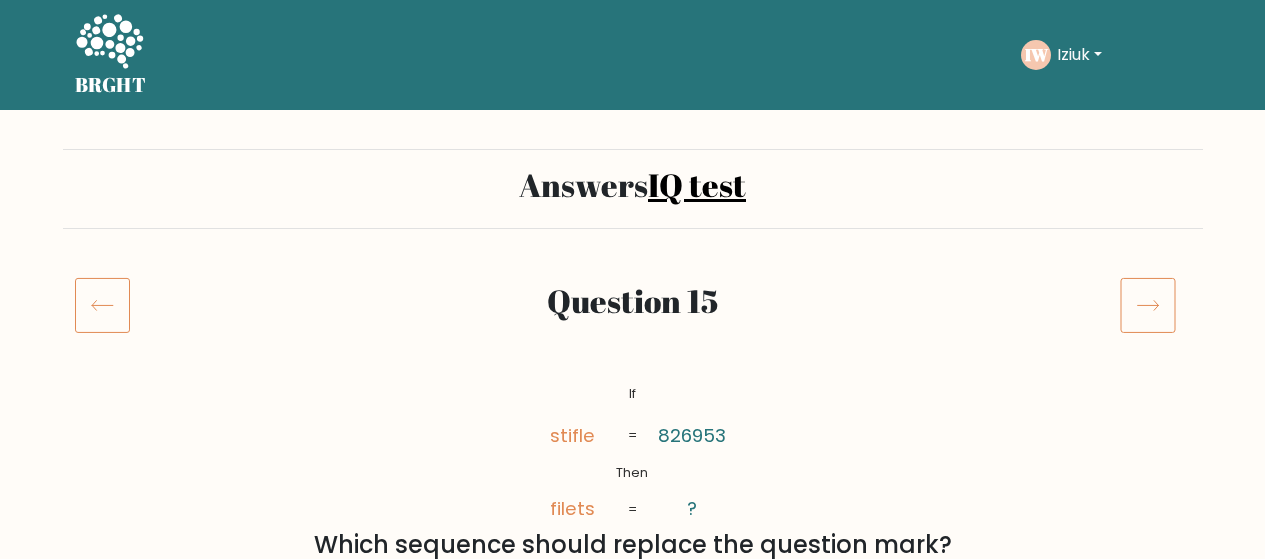 scroll, scrollTop: 0, scrollLeft: 0, axis: both 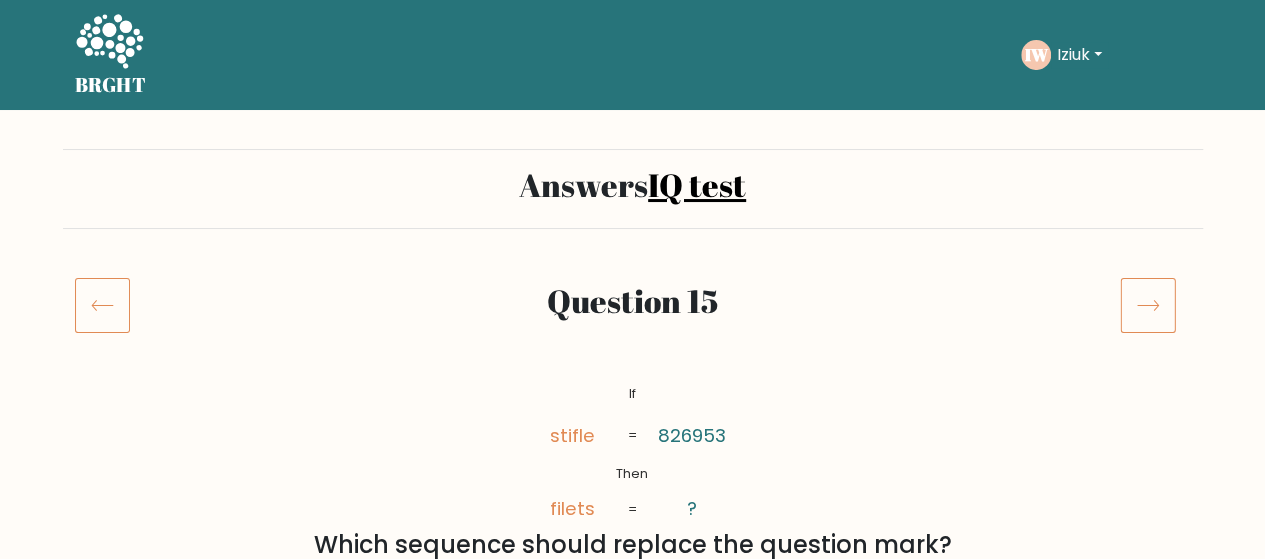 click 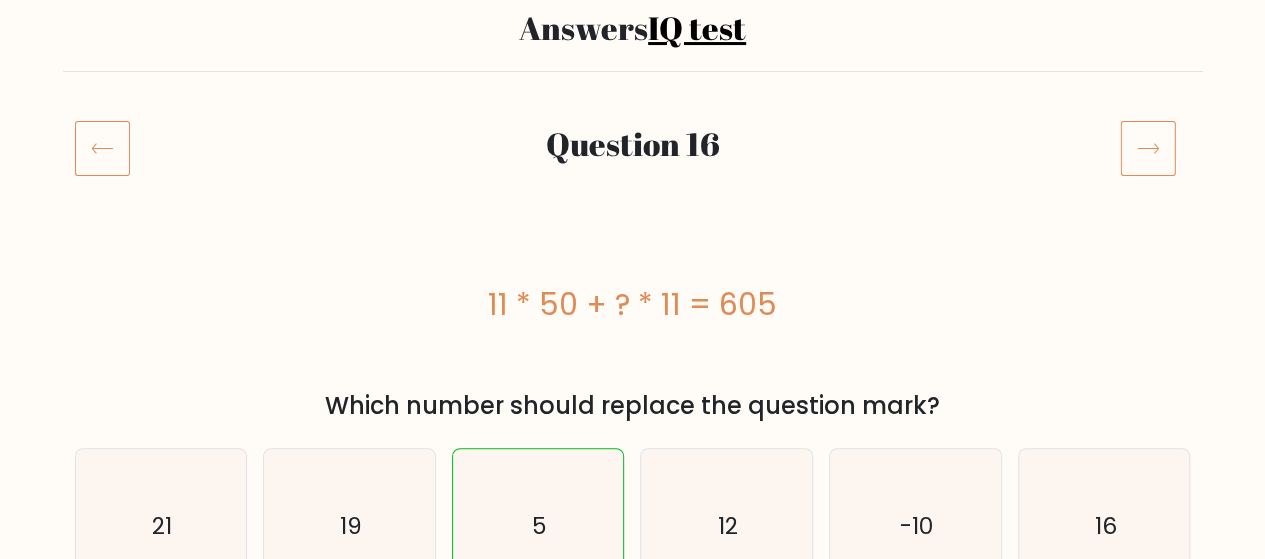 scroll, scrollTop: 100, scrollLeft: 0, axis: vertical 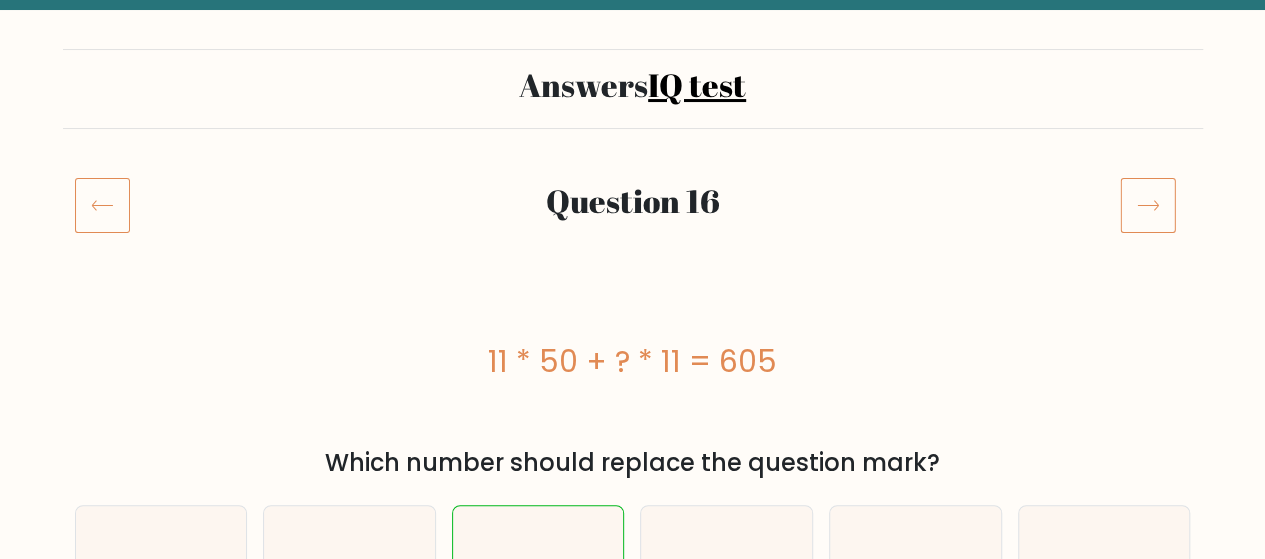 click 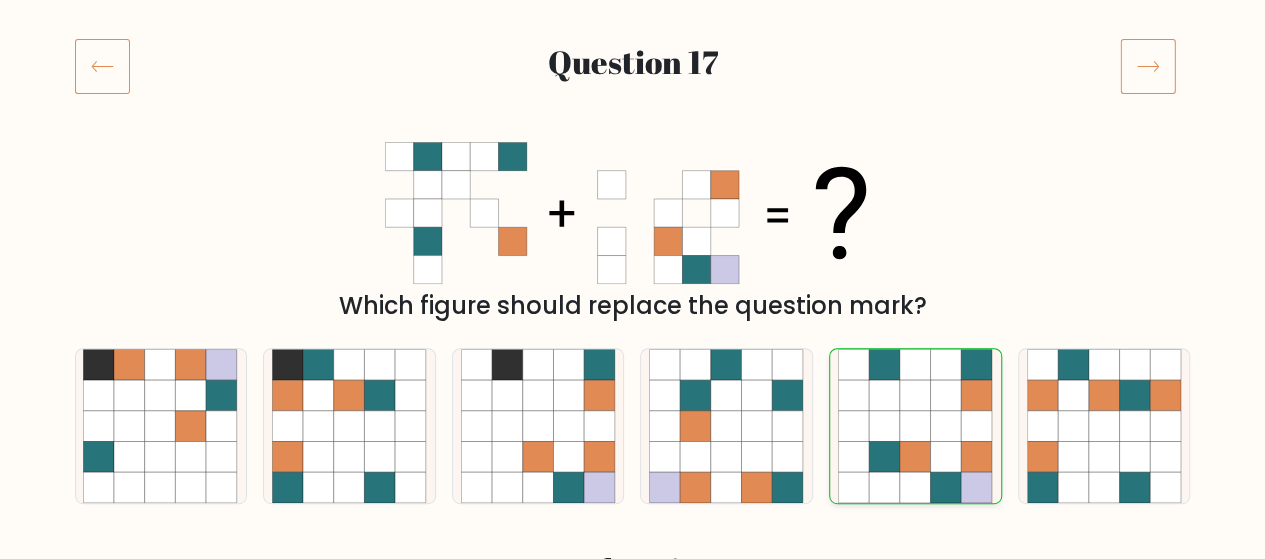 scroll, scrollTop: 300, scrollLeft: 0, axis: vertical 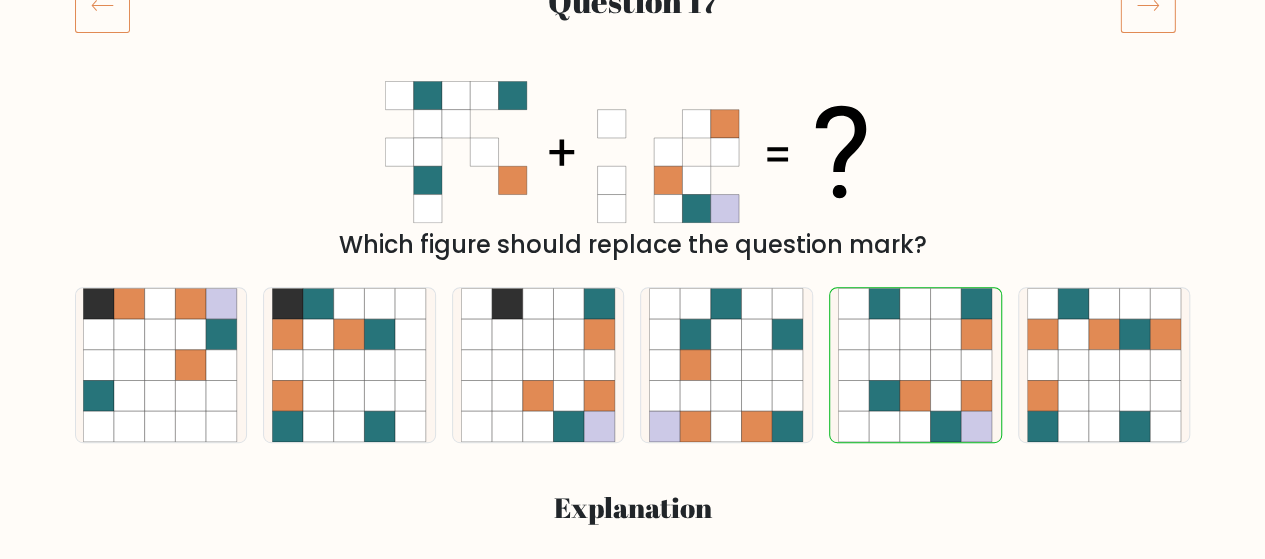 click 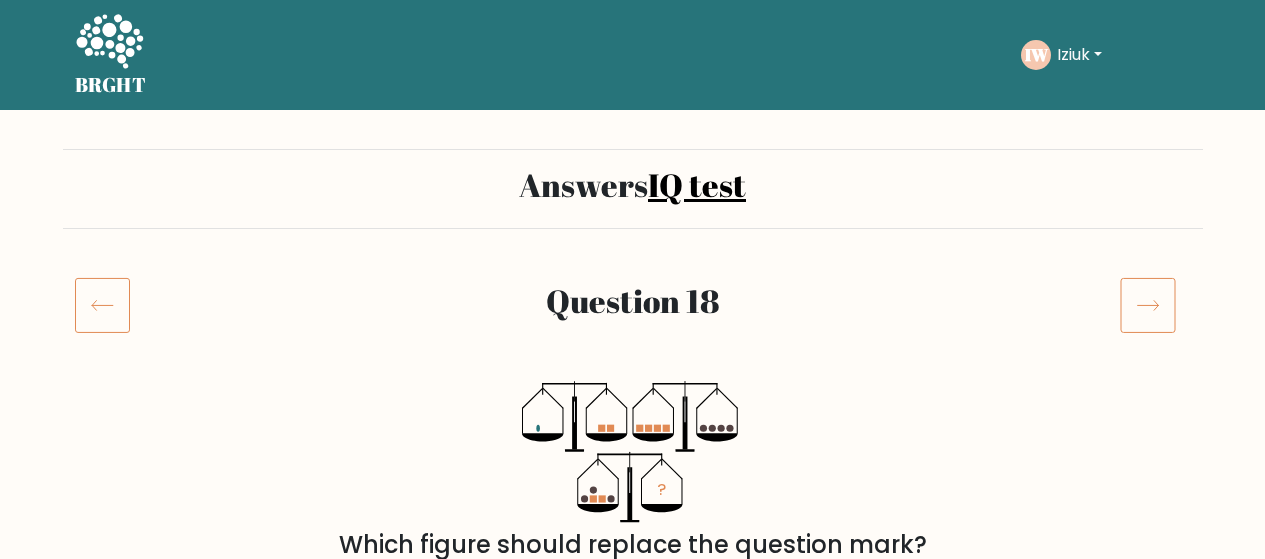 scroll, scrollTop: 0, scrollLeft: 0, axis: both 